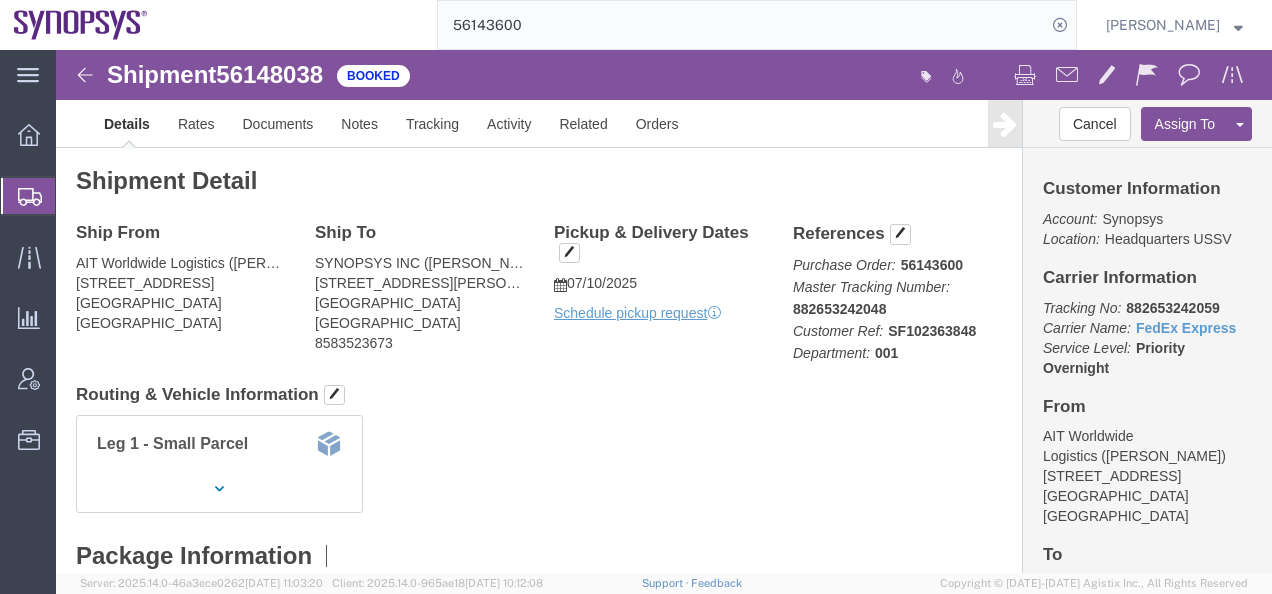scroll, scrollTop: 0, scrollLeft: 0, axis: both 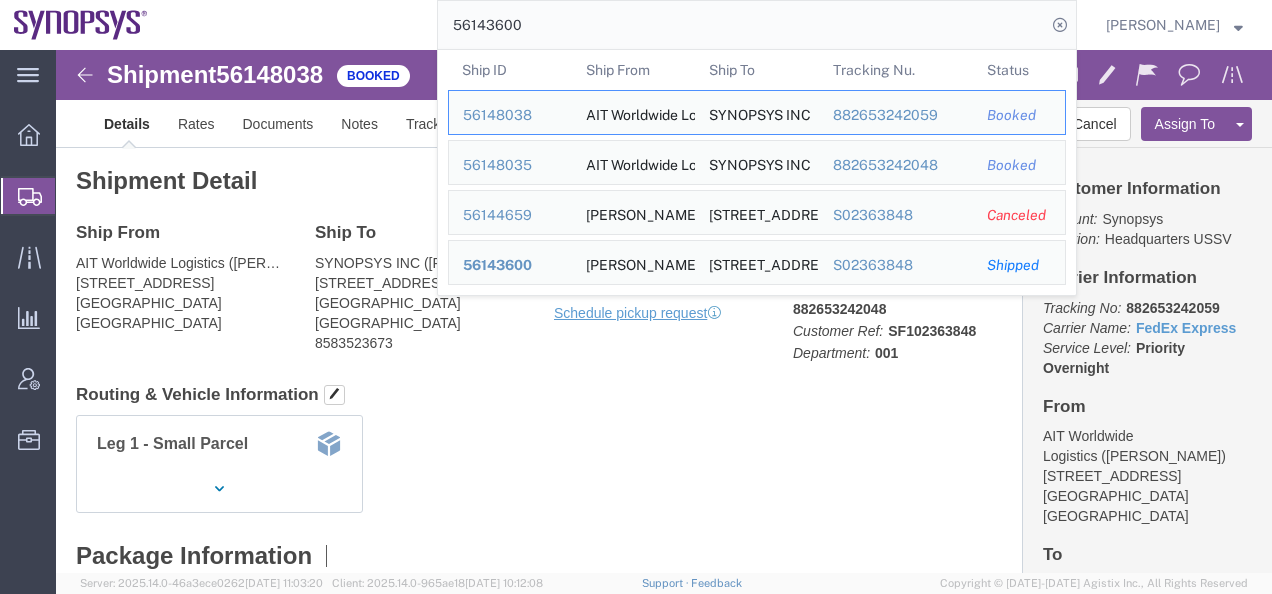 drag, startPoint x: 567, startPoint y: 25, endPoint x: 473, endPoint y: 25, distance: 94 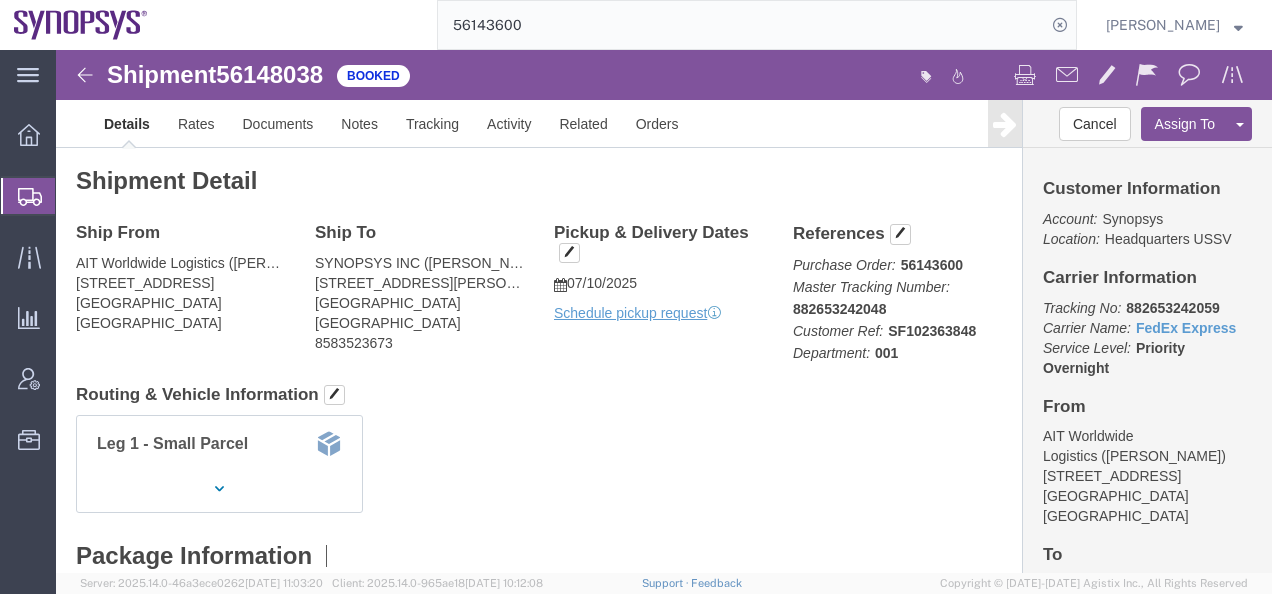 paste on "53858" 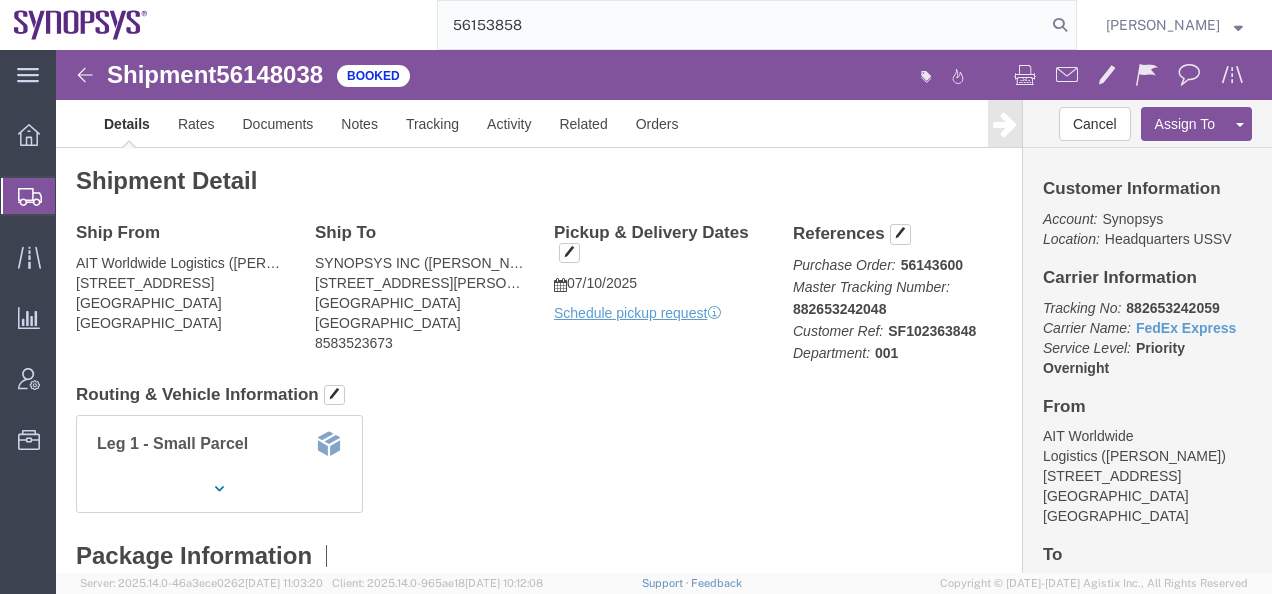 type on "56153858" 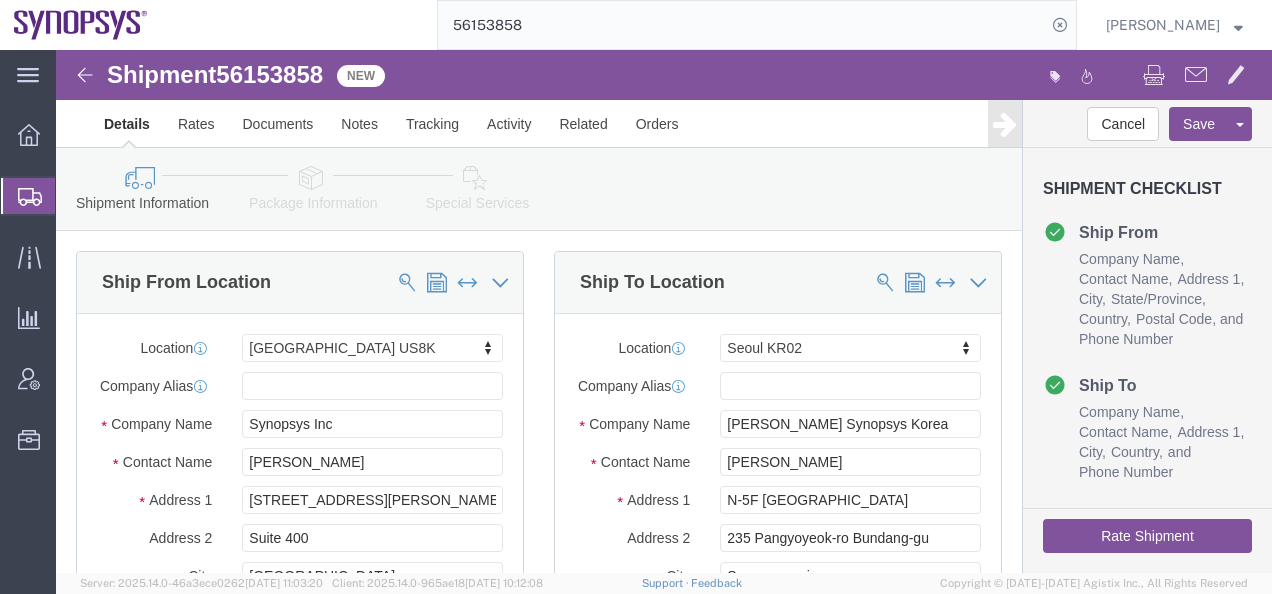 select on "63198" 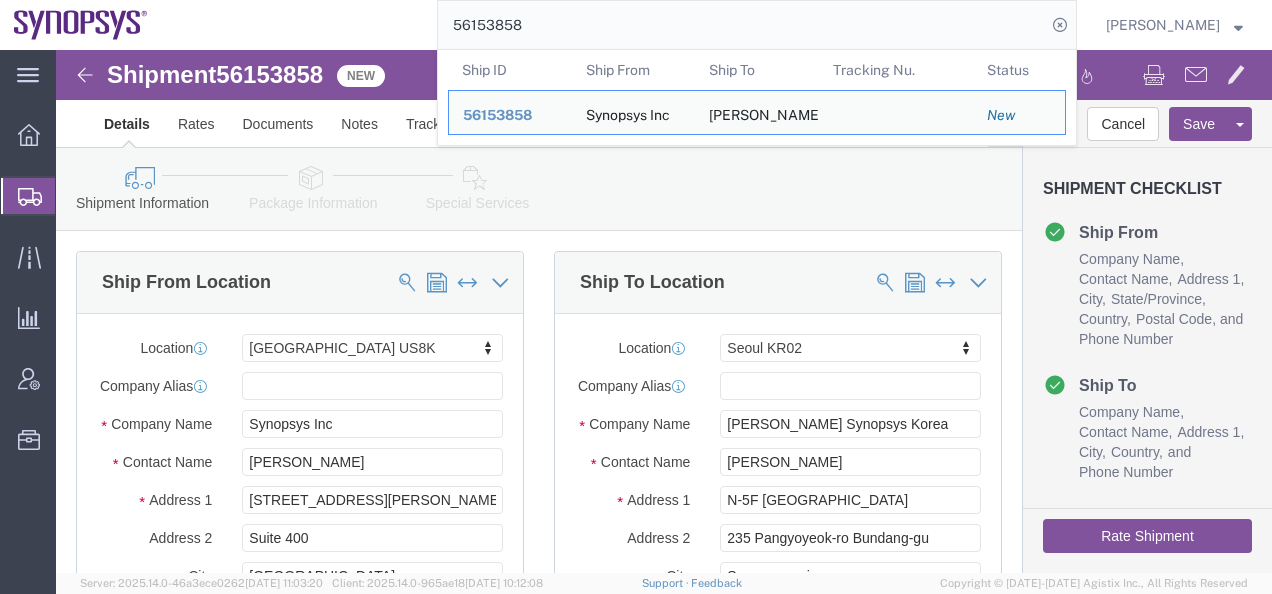 click on "56153858 Ship ID Ship From Ship To Tracking Nu. Status Ship ID 56153858 Ship From Synopsys Inc Ship To Yuhan Hoesa Synopsys Korea Tracking Nu. Status New" 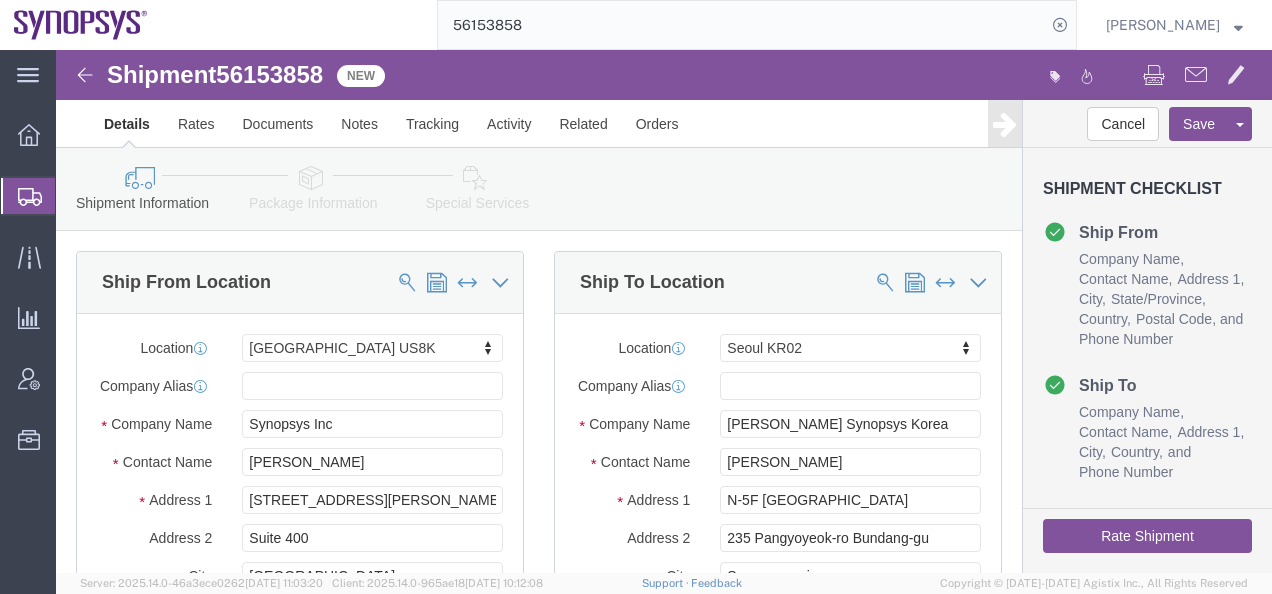 click 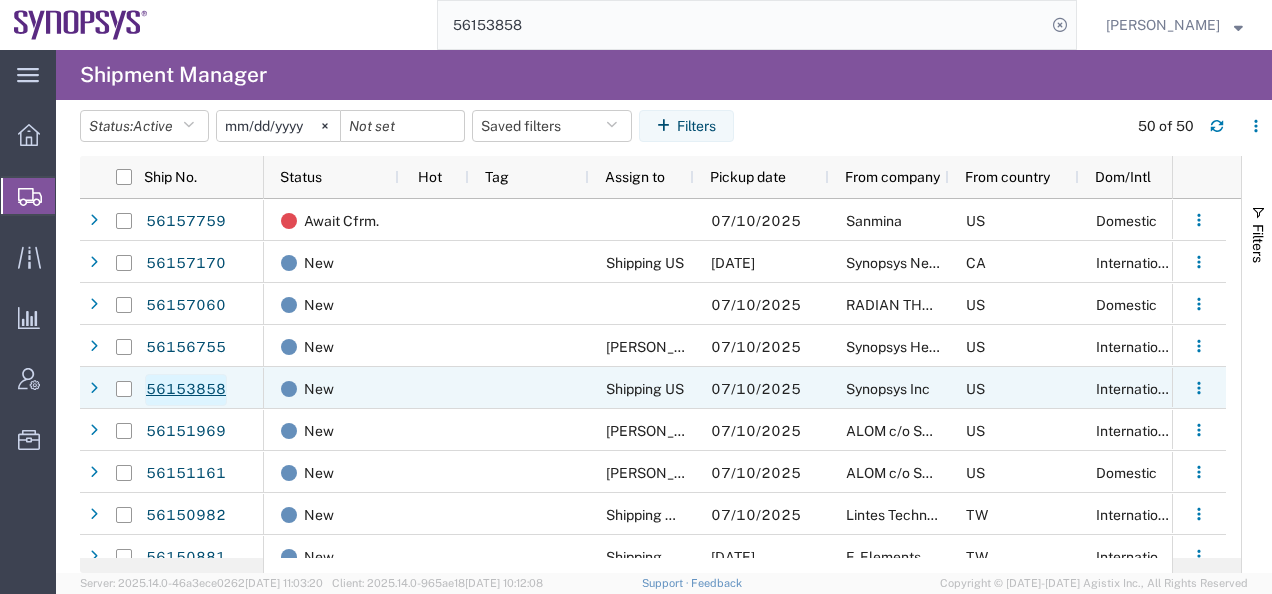 click on "56153858" 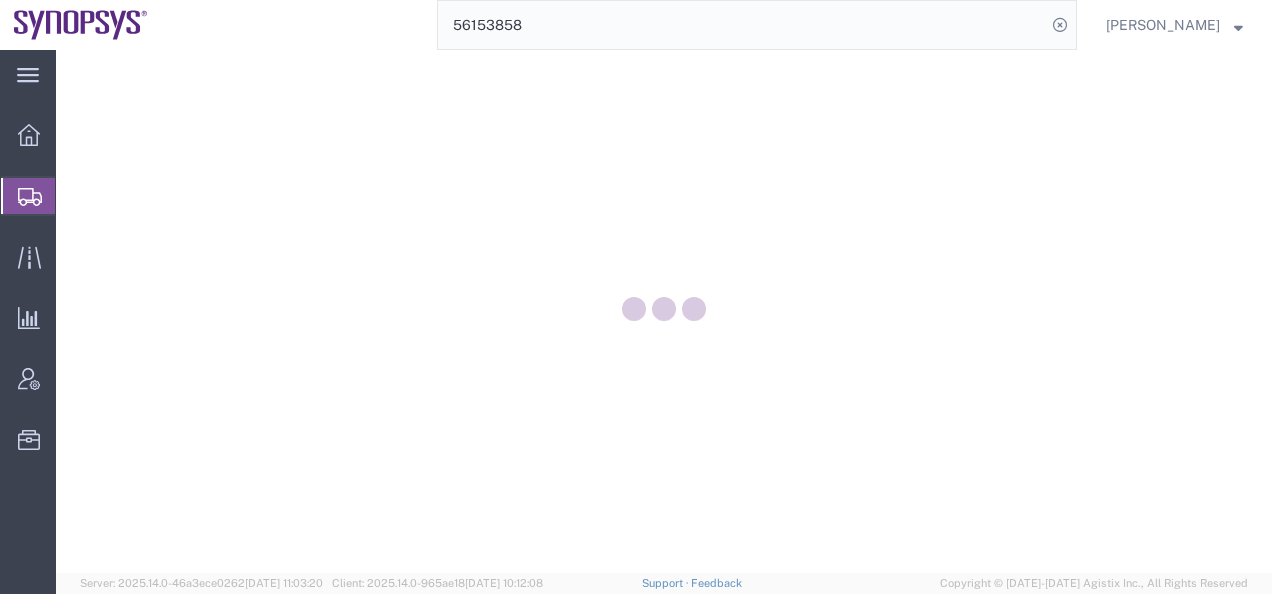 scroll, scrollTop: 0, scrollLeft: 0, axis: both 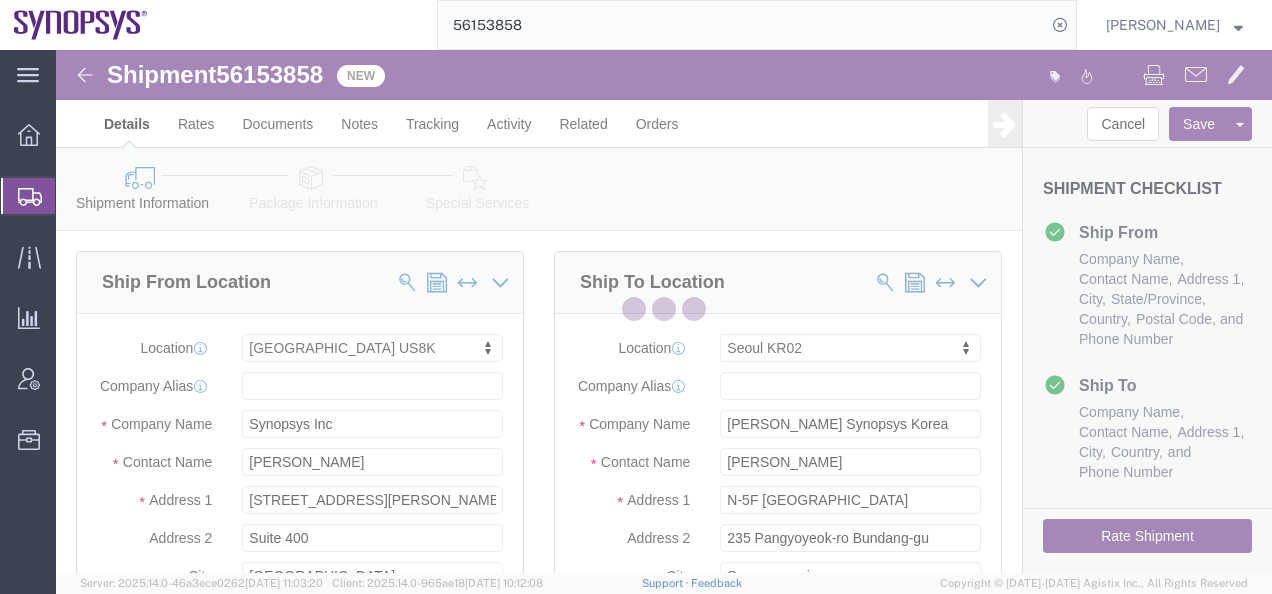 select on "63198" 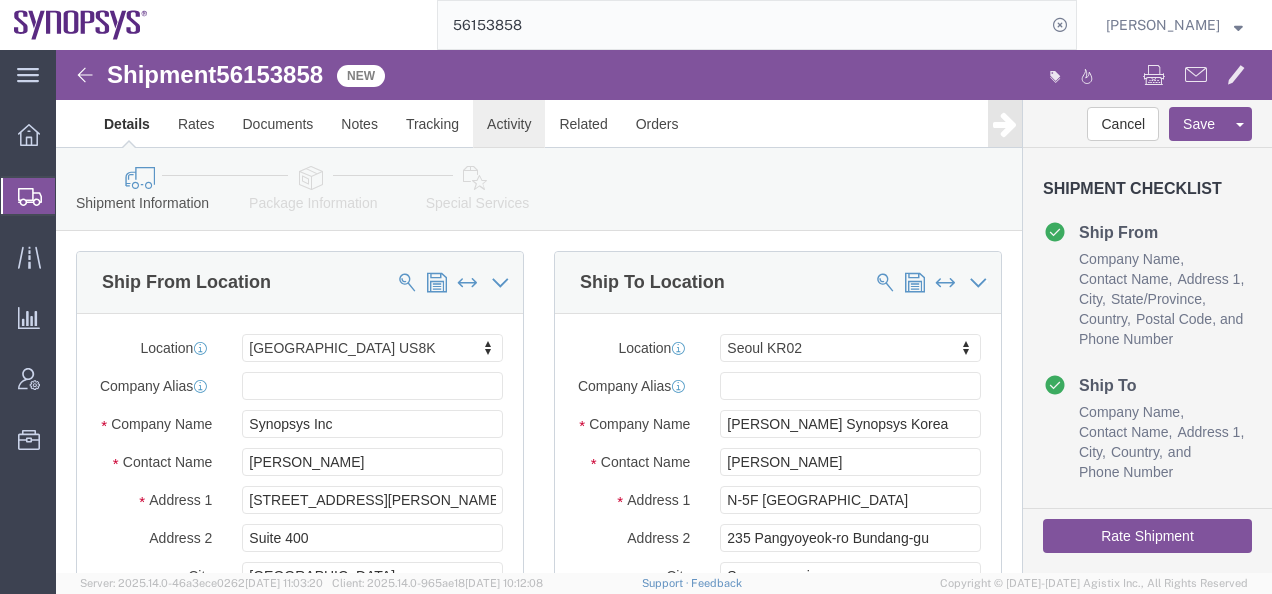 click on "Activity" 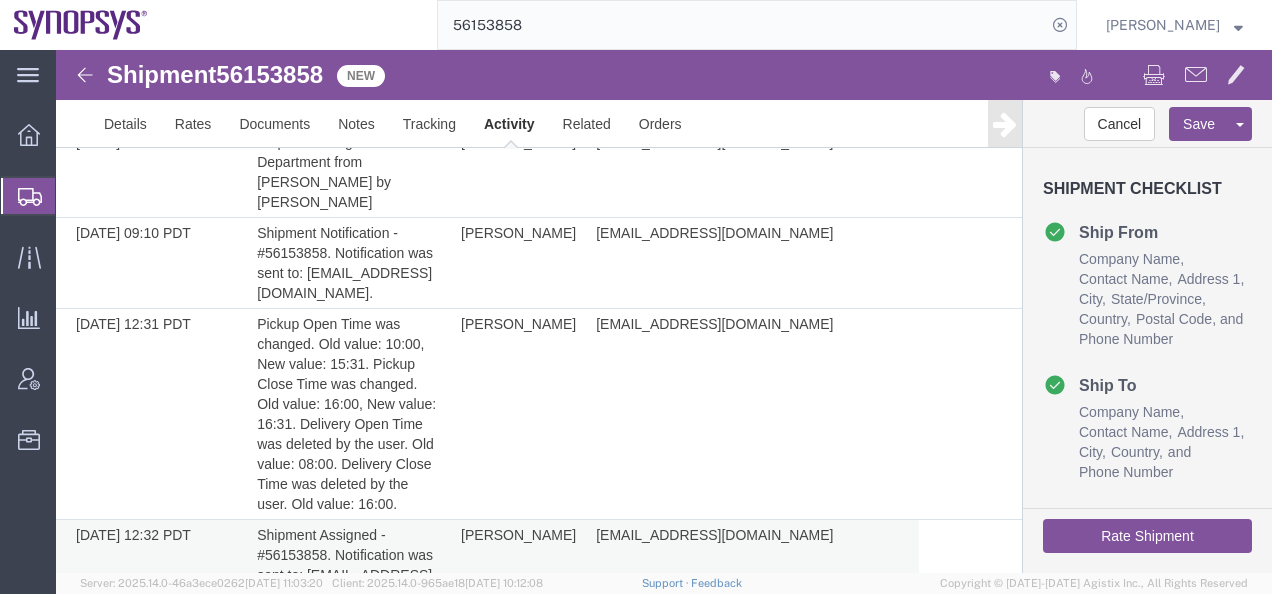 scroll, scrollTop: 1194, scrollLeft: 0, axis: vertical 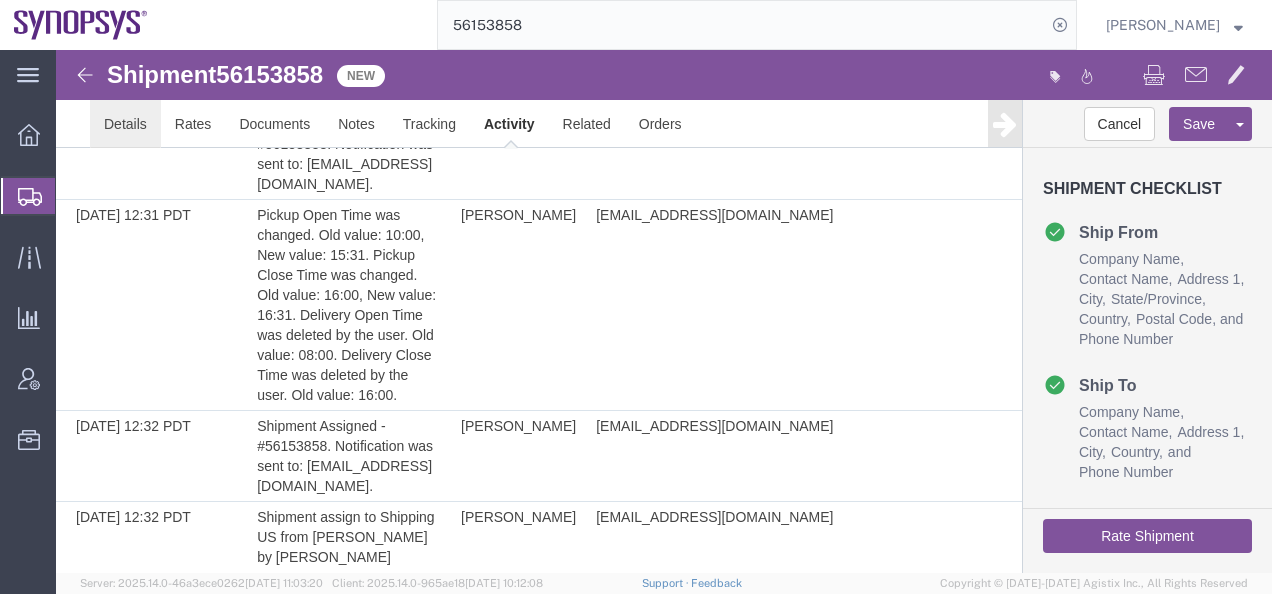 click on "Details" at bounding box center [125, 124] 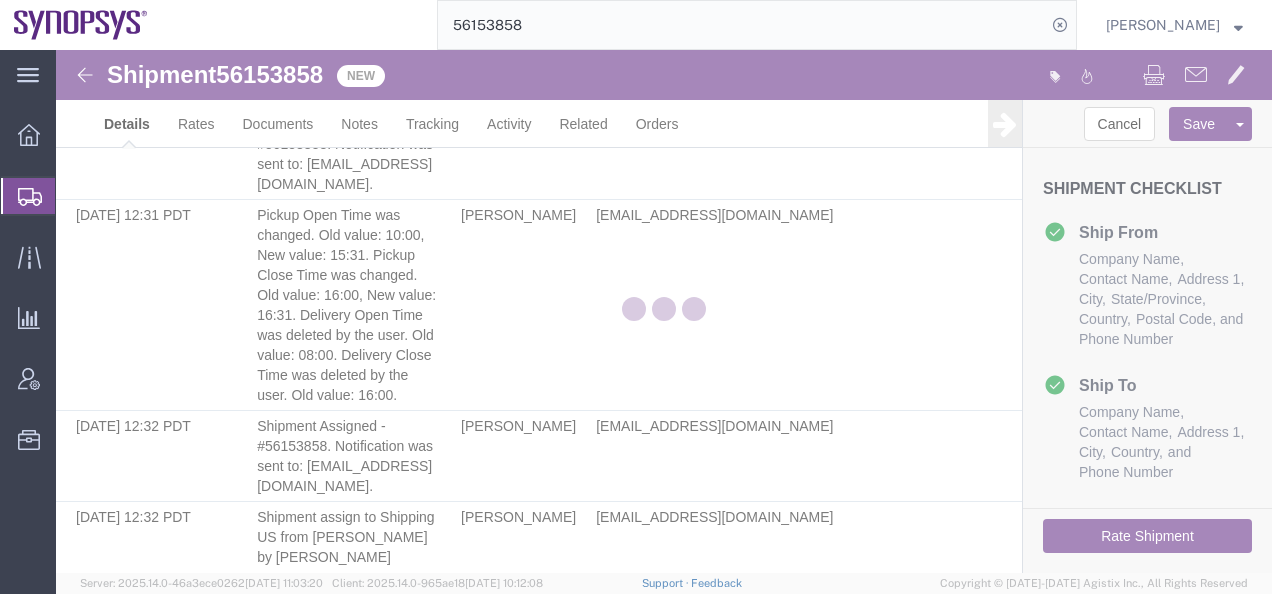 select on "63198" 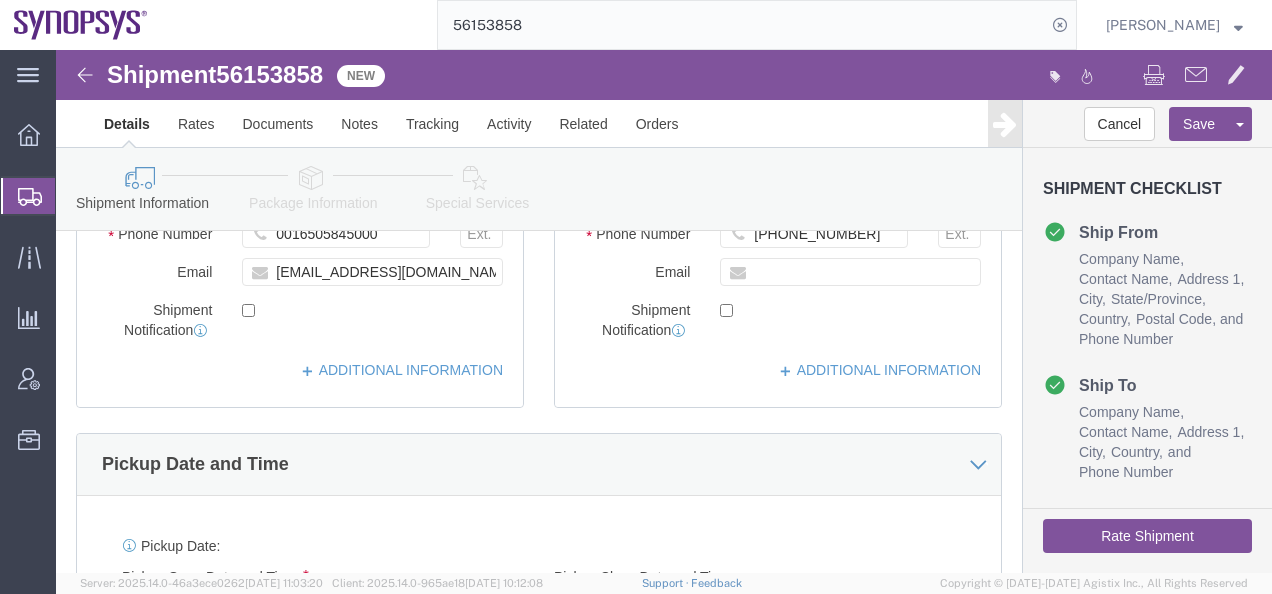 scroll, scrollTop: 0, scrollLeft: 0, axis: both 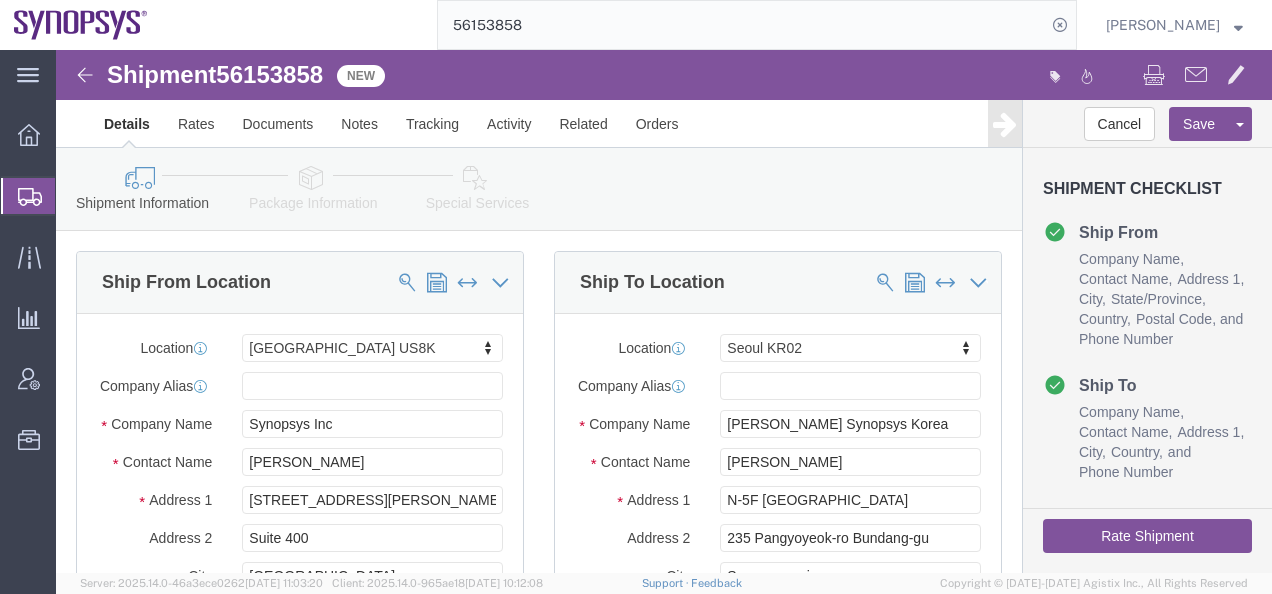 click on "Package Information" 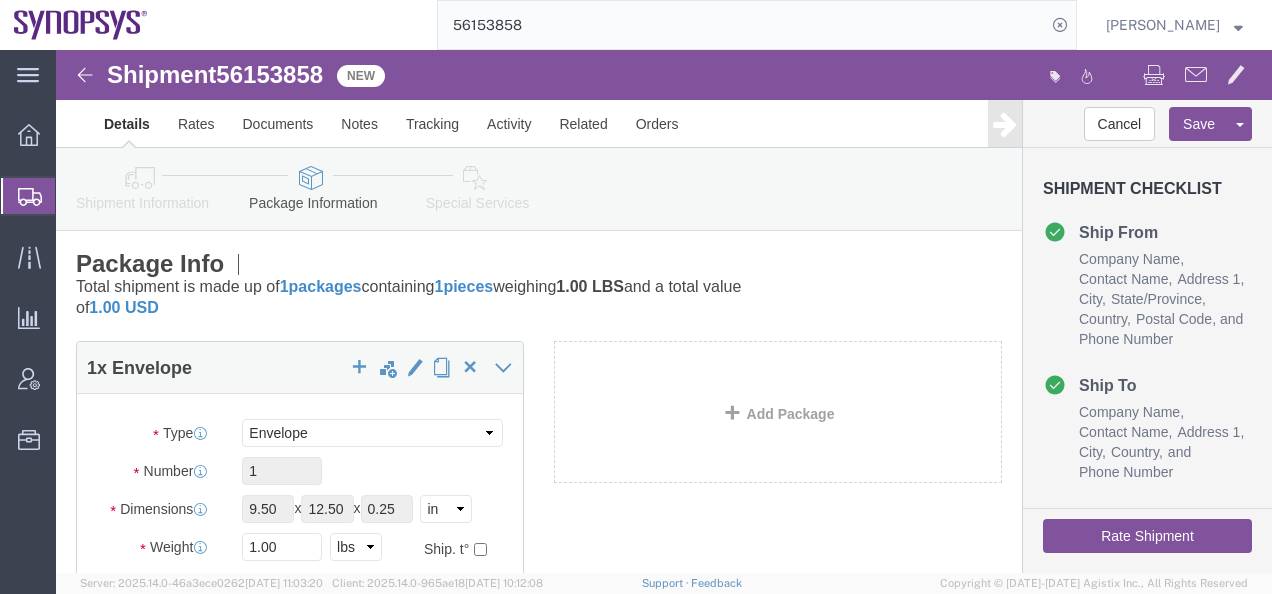 scroll, scrollTop: 100, scrollLeft: 0, axis: vertical 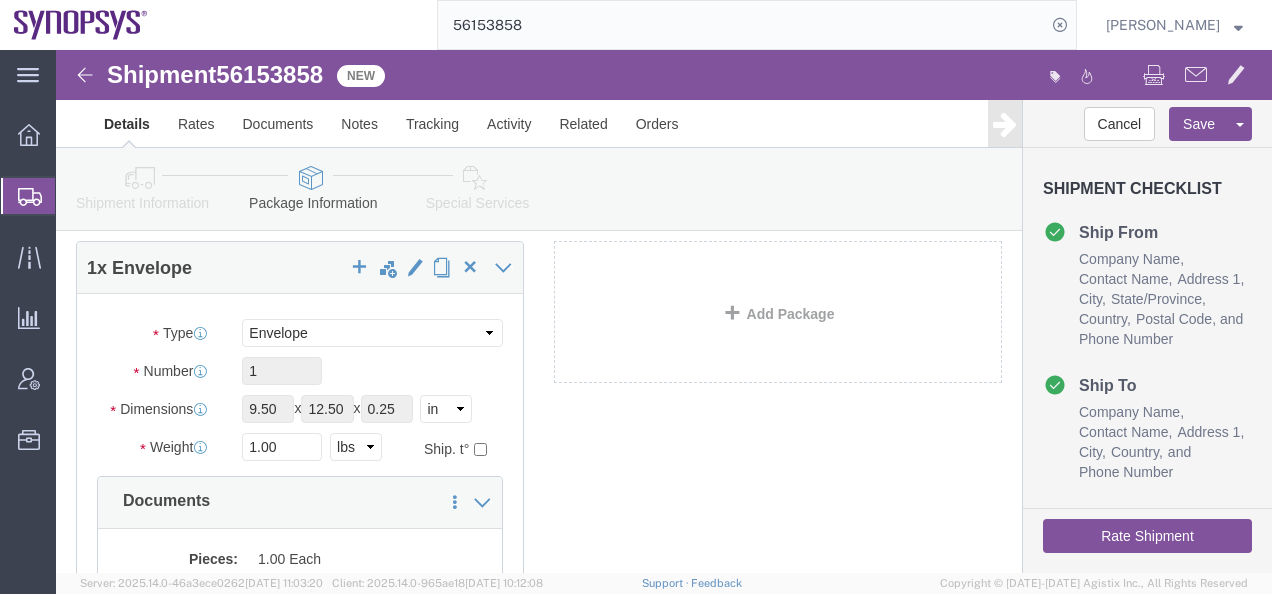 click on "Rate Shipment" 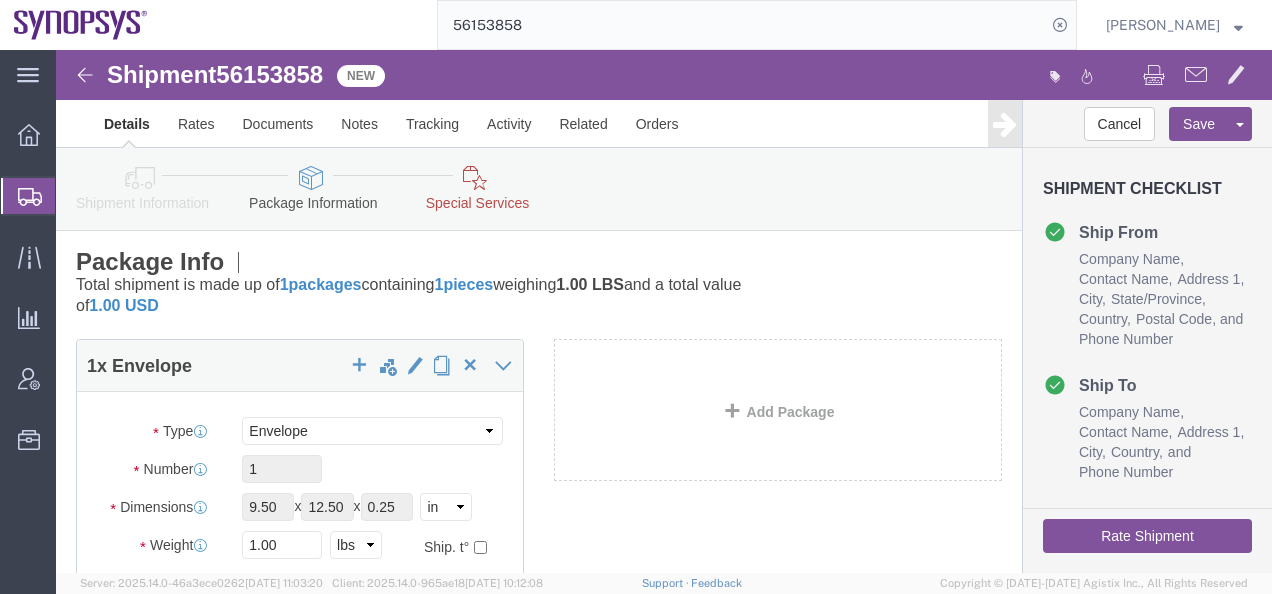 scroll, scrollTop: 0, scrollLeft: 0, axis: both 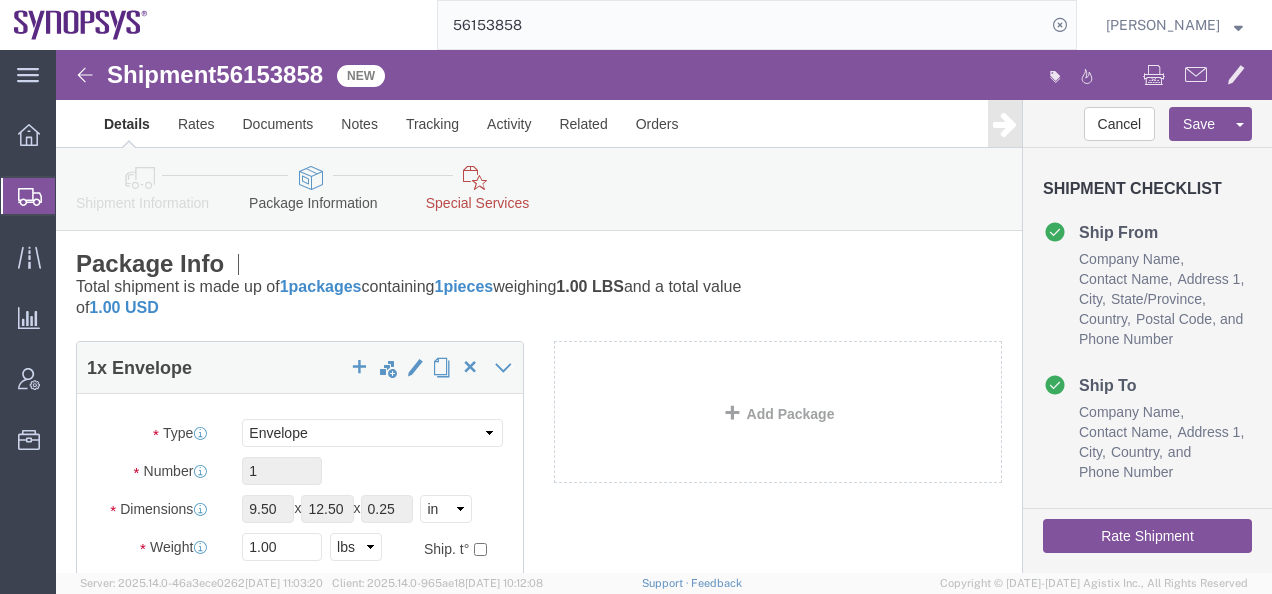 click 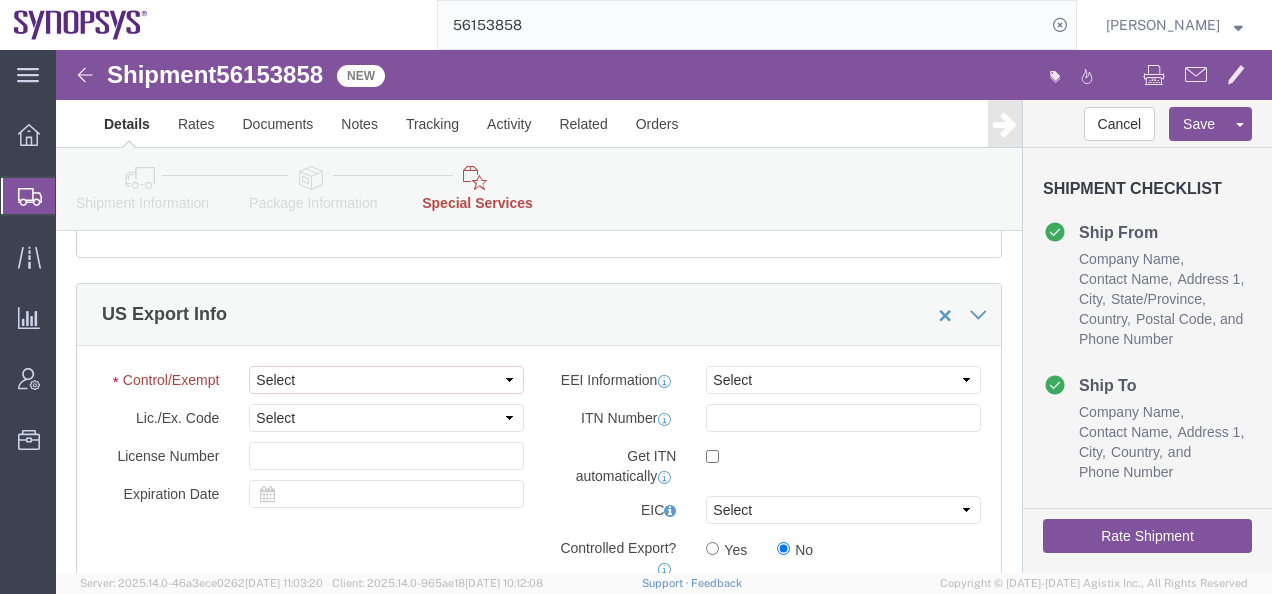 scroll, scrollTop: 1726, scrollLeft: 0, axis: vertical 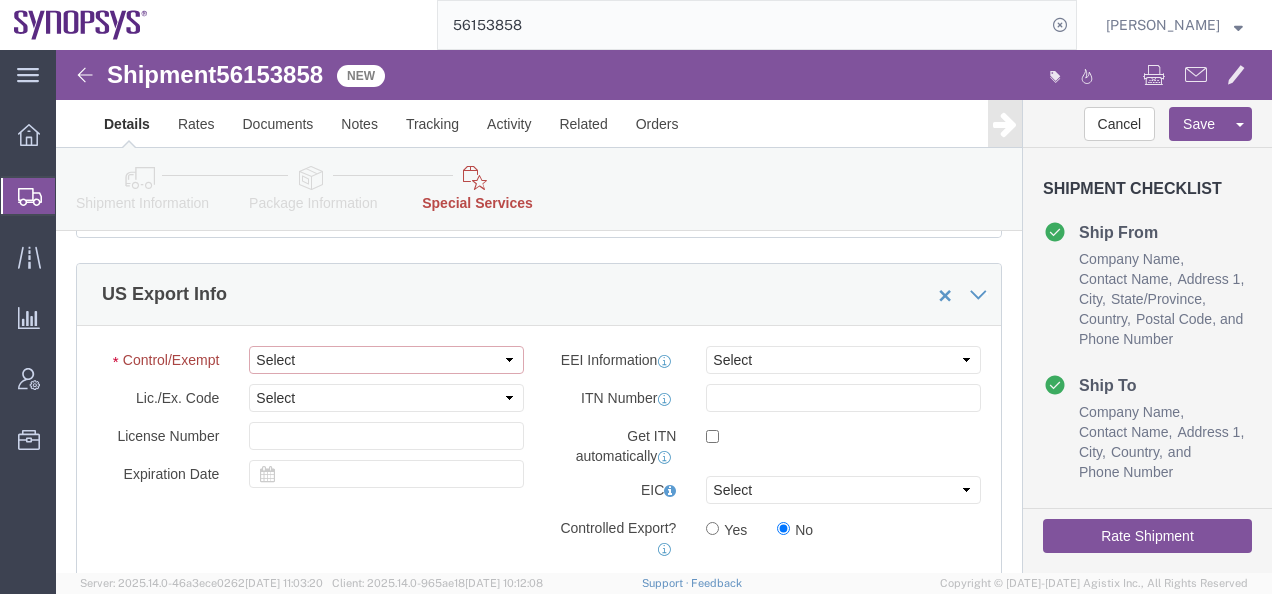 click on "Select ATF BIS DEA EPA FDA FTR ITAR OFAC Other (OPA)" 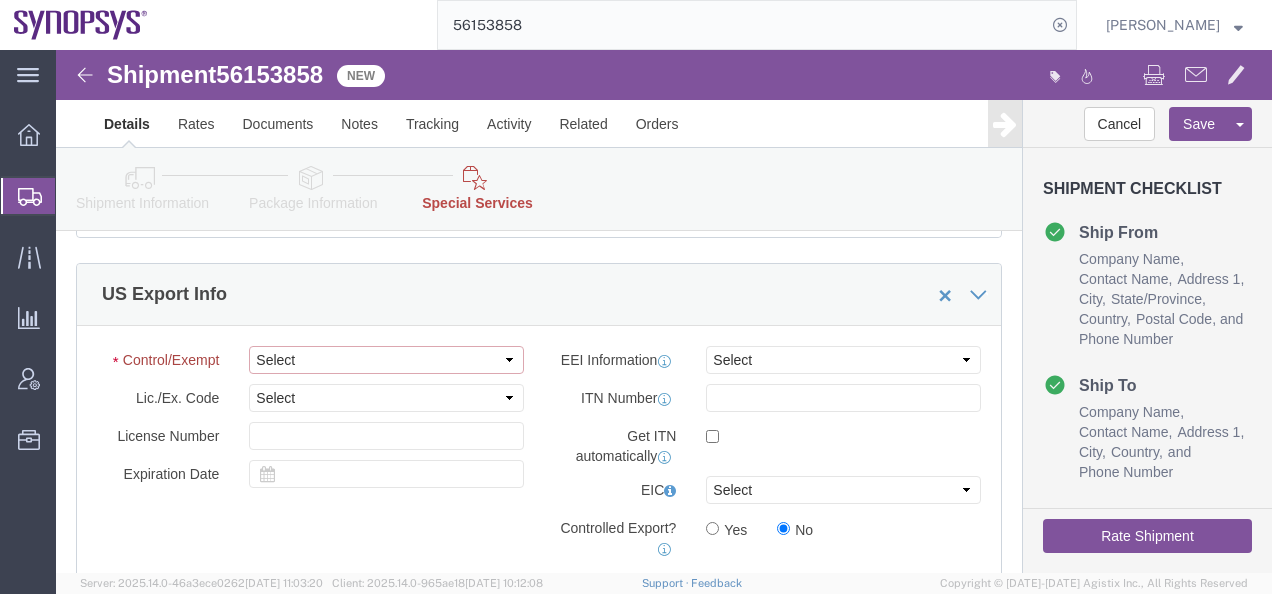 select on "FTR" 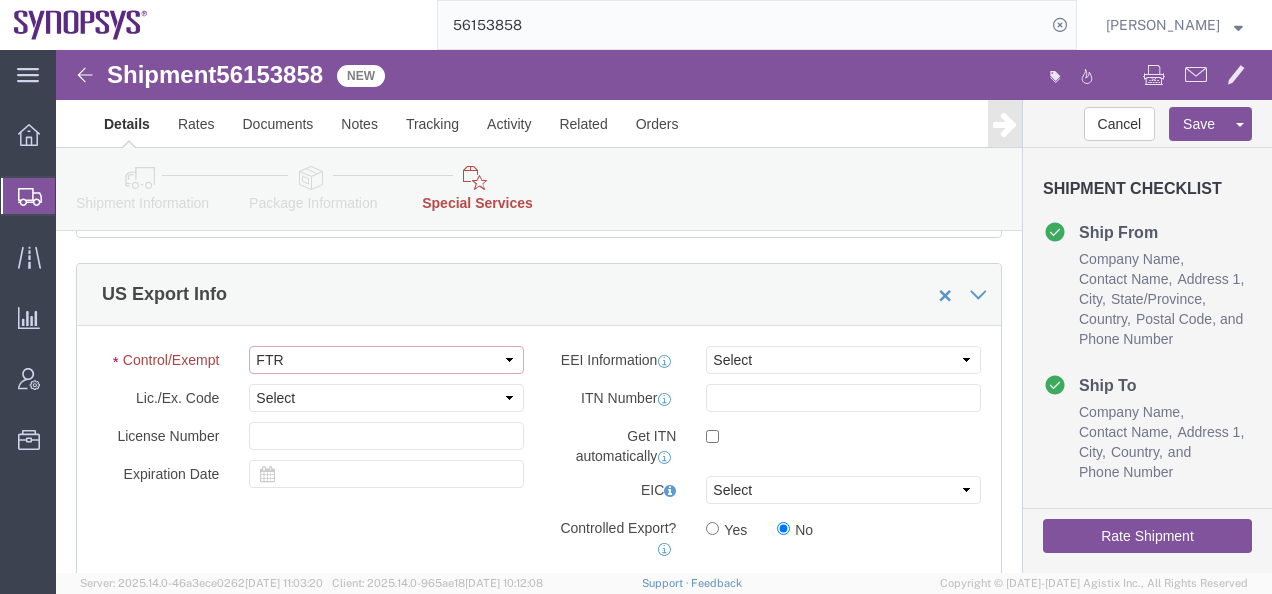 click on "Select ATF BIS DEA EPA FDA FTR ITAR OFAC Other (OPA)" 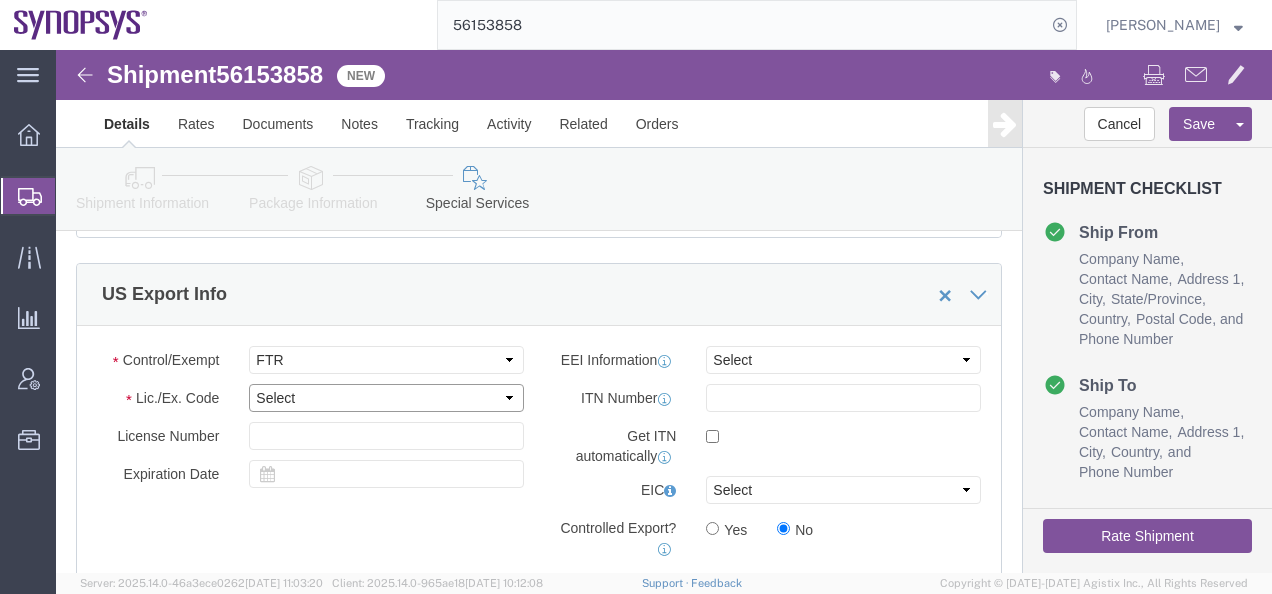 click on "Select 30.2(d)(2) 30.36 30.37(a) 30.37(f) 30.37(g) 30.37(h) 30.37(i) 30.37(j) 30.37(k) 30.37(o) 30.37(q) 30.37(r) 30.37(s) 30.37(t) 30.39 30.40(a) 30.40(b) 30.40(c) 30.40(d)" 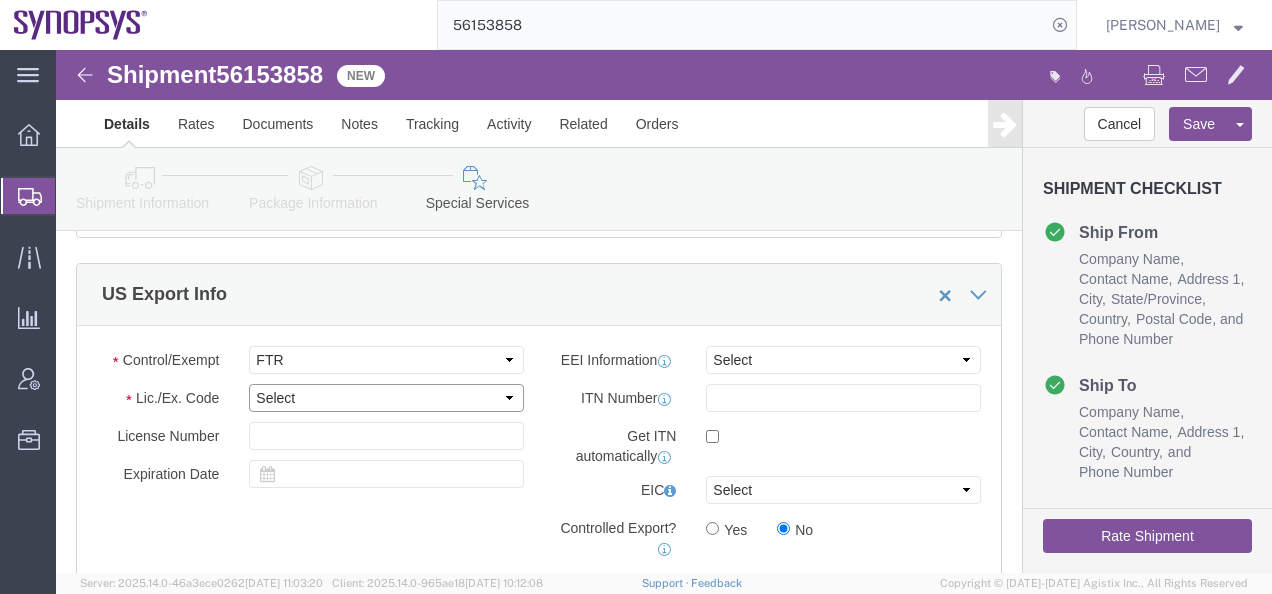 select on "30.40(a)" 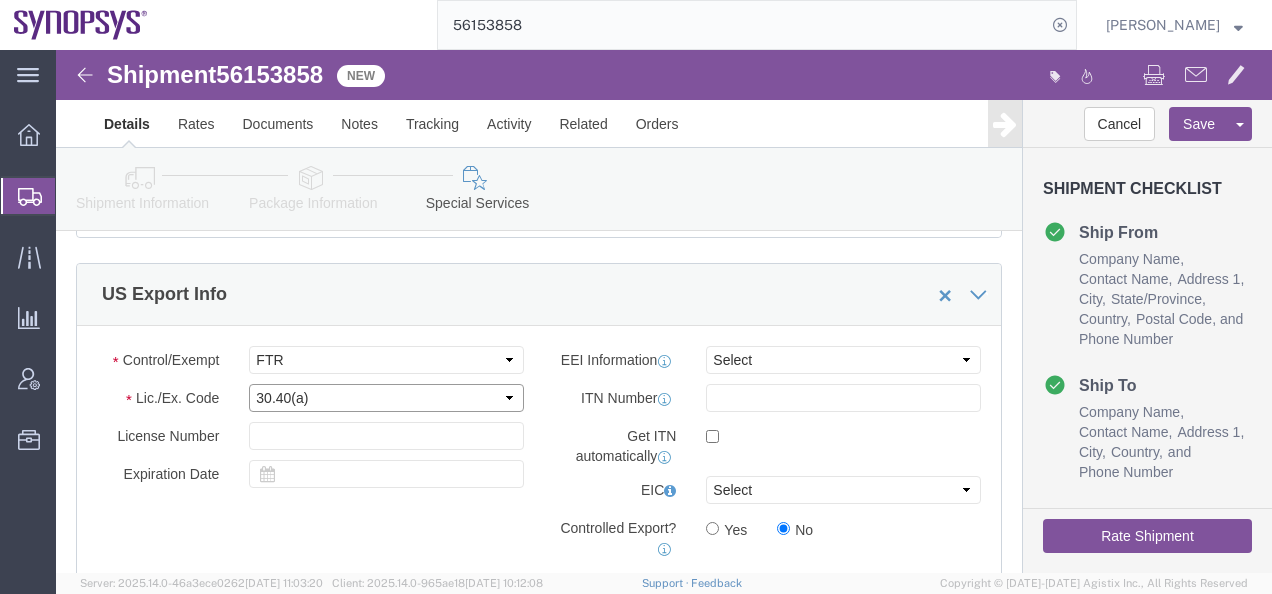 click on "Select 30.2(d)(2) 30.36 30.37(a) 30.37(f) 30.37(g) 30.37(h) 30.37(i) 30.37(j) 30.37(k) 30.37(o) 30.37(q) 30.37(r) 30.37(s) 30.37(t) 30.39 30.40(a) 30.40(b) 30.40(c) 30.40(d)" 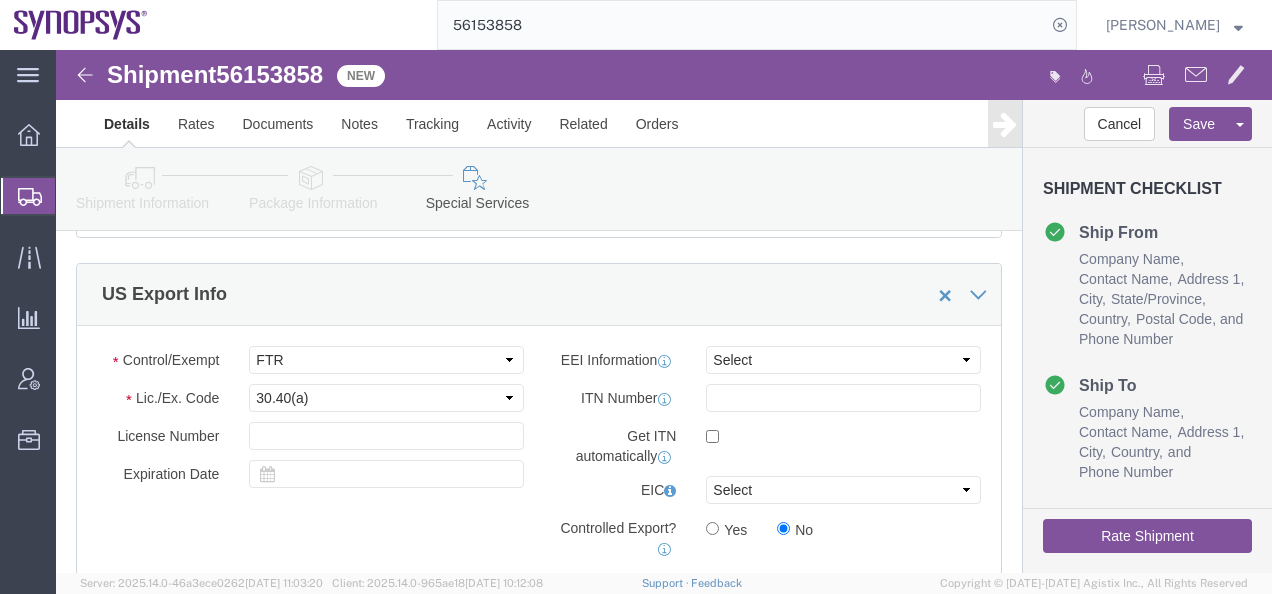 click on "Rate Shipment" 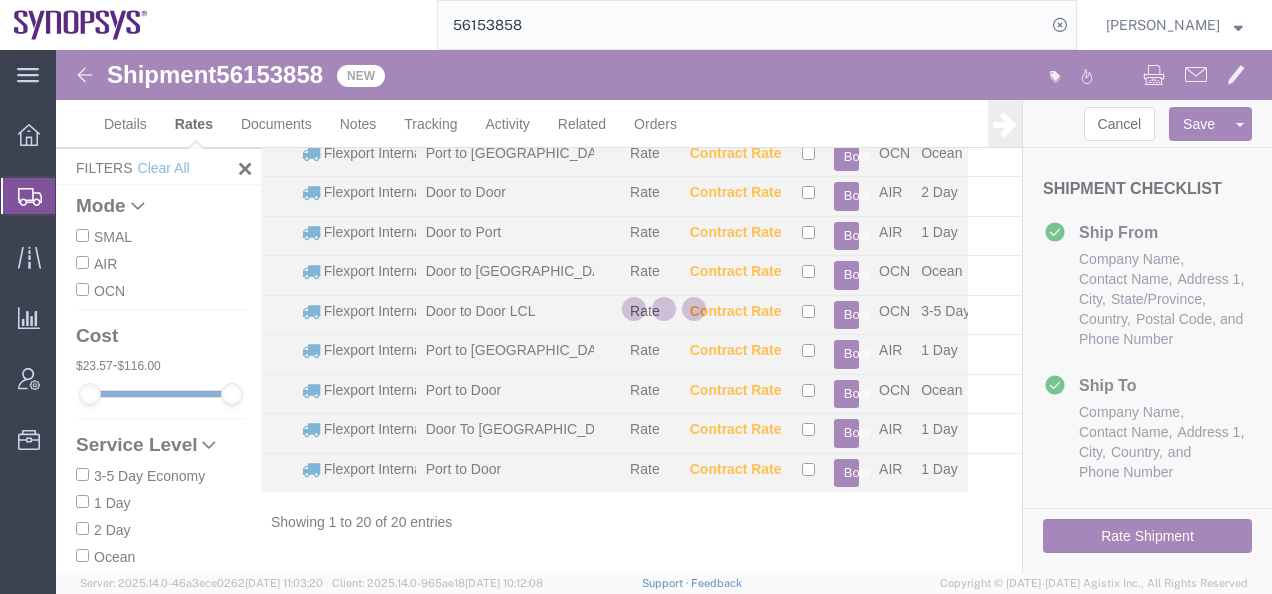 scroll, scrollTop: 523, scrollLeft: 0, axis: vertical 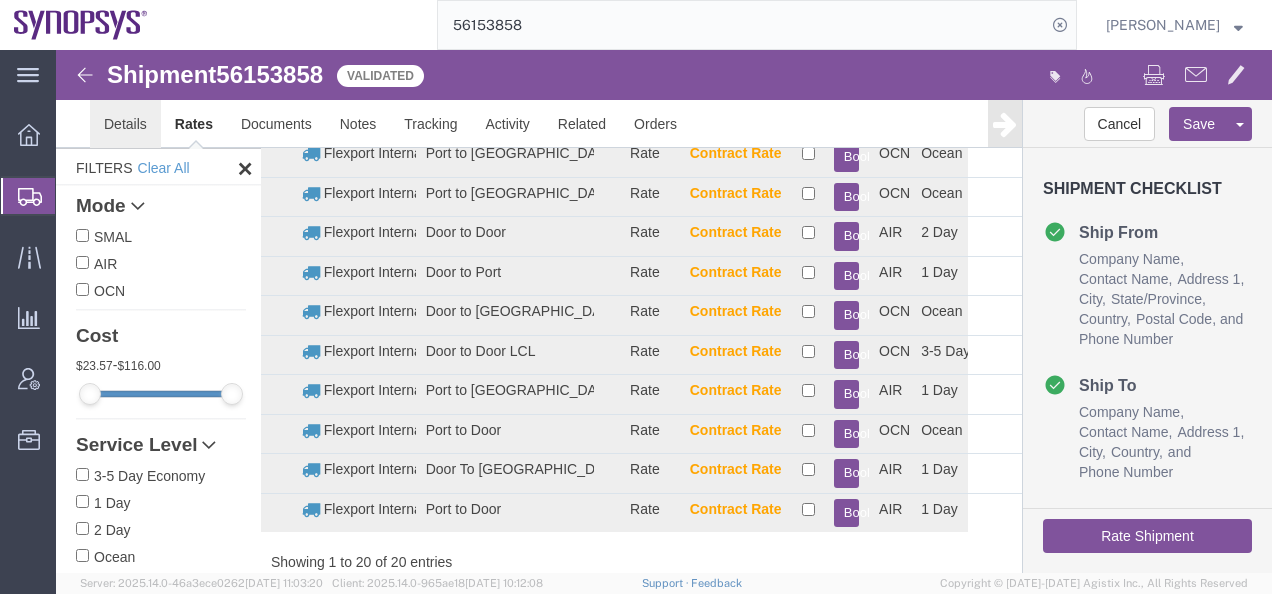 click on "Details" at bounding box center [125, 124] 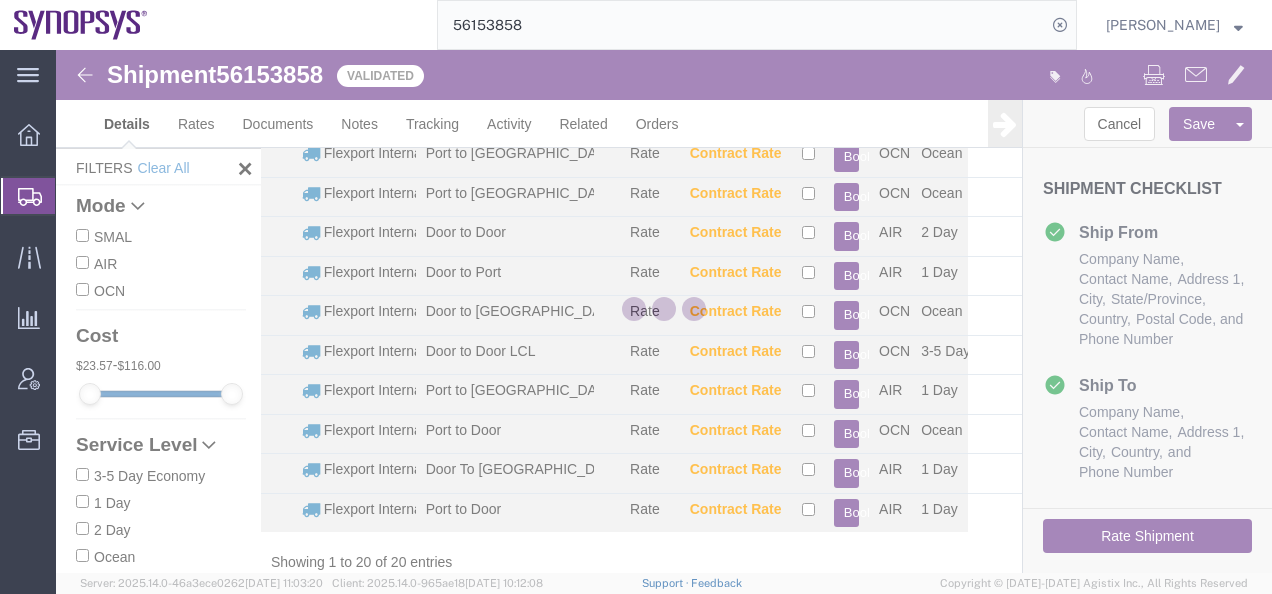 select on "63198" 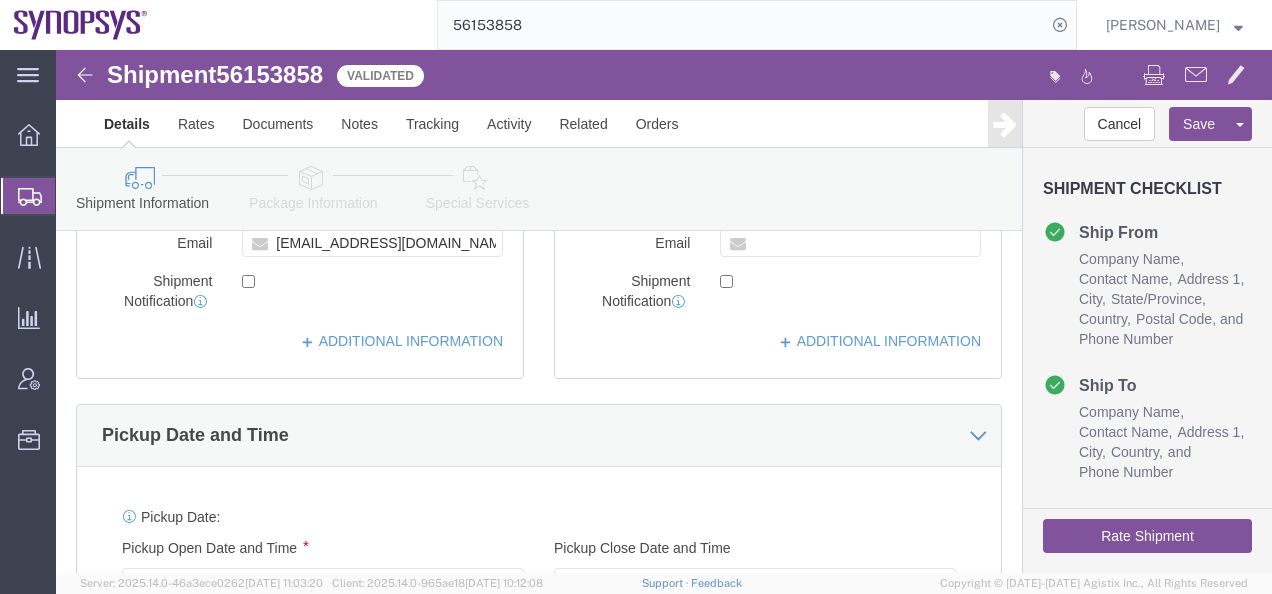 click on "Package Information" 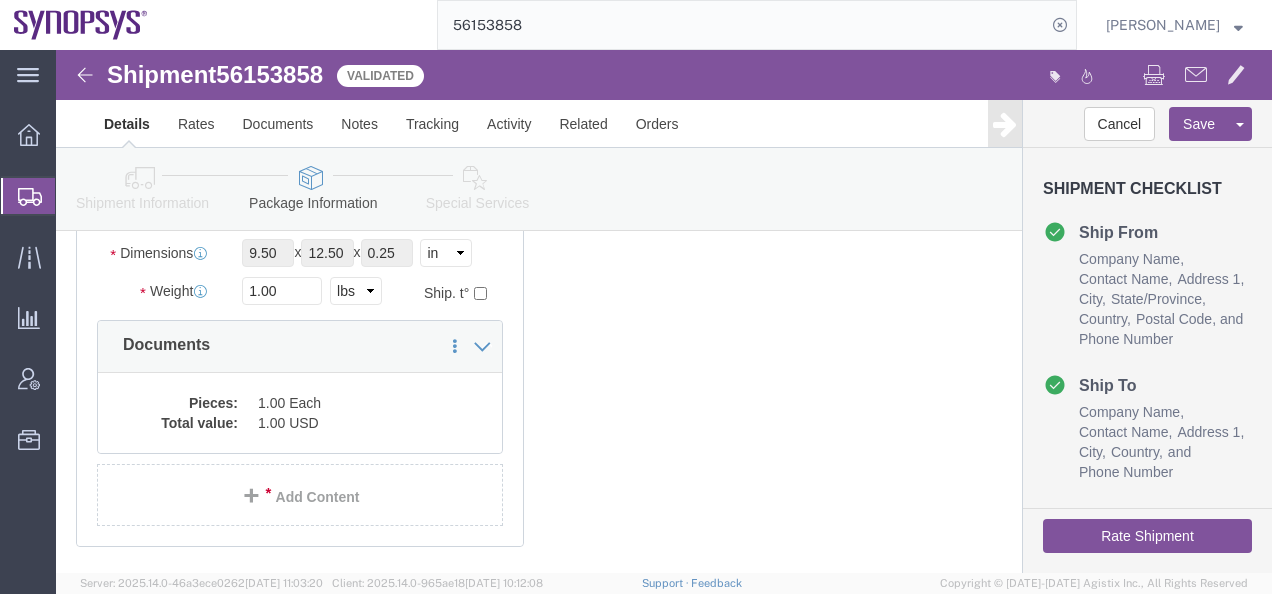 scroll, scrollTop: 0, scrollLeft: 0, axis: both 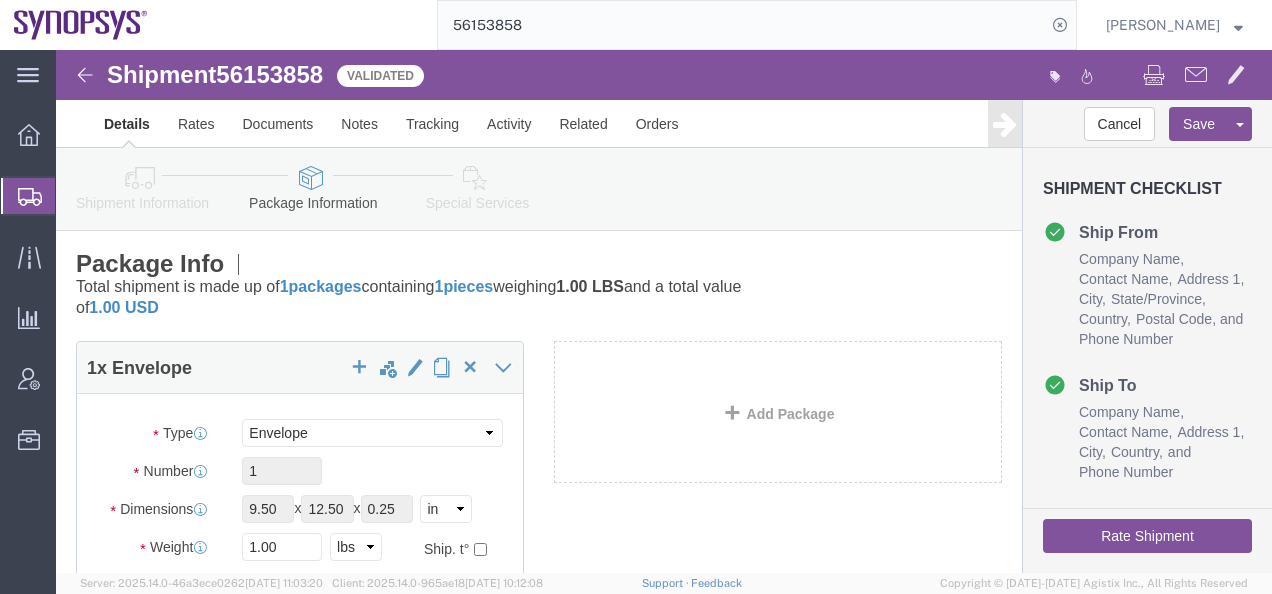click on "Rate Shipment" 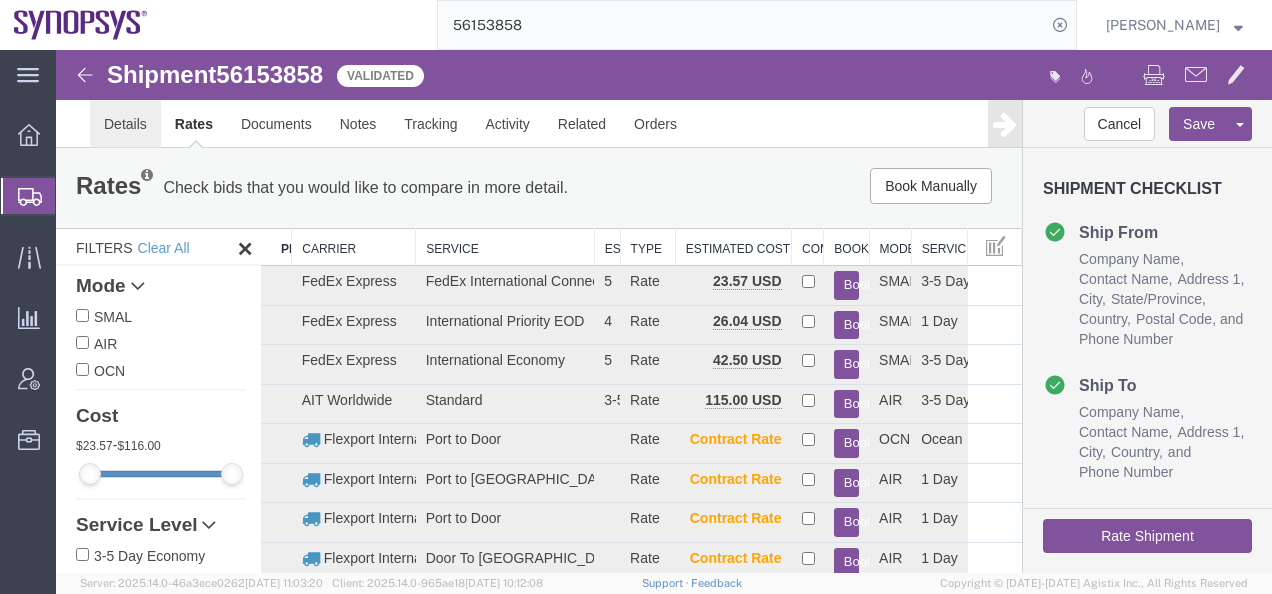 click on "Details" at bounding box center (125, 124) 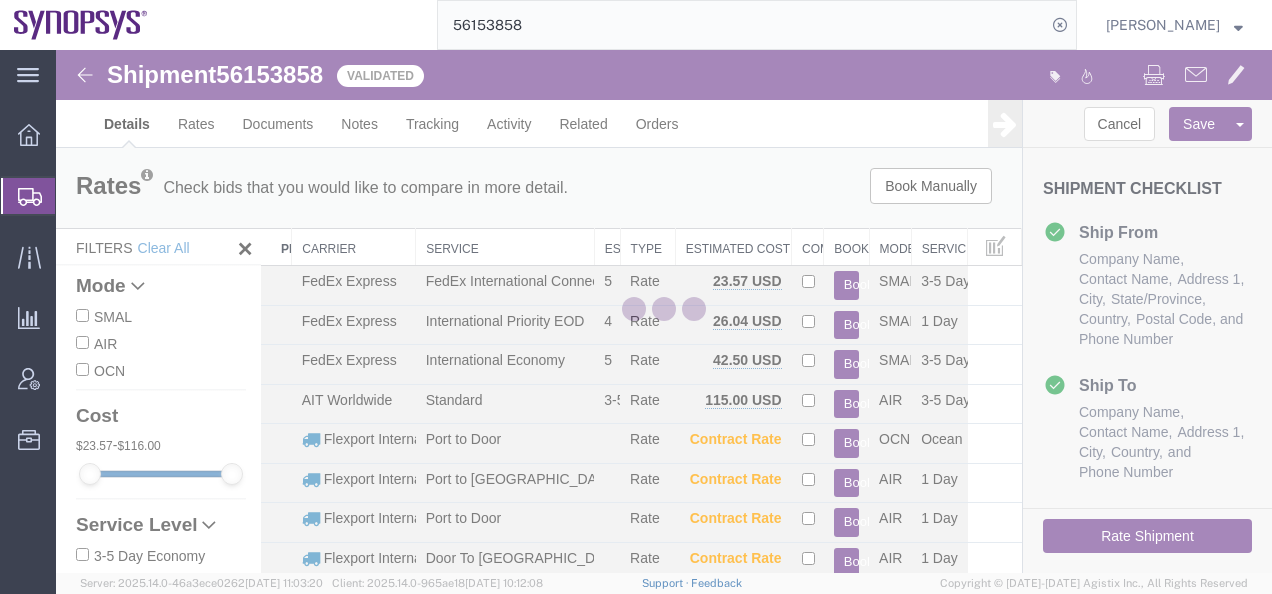 select on "63198" 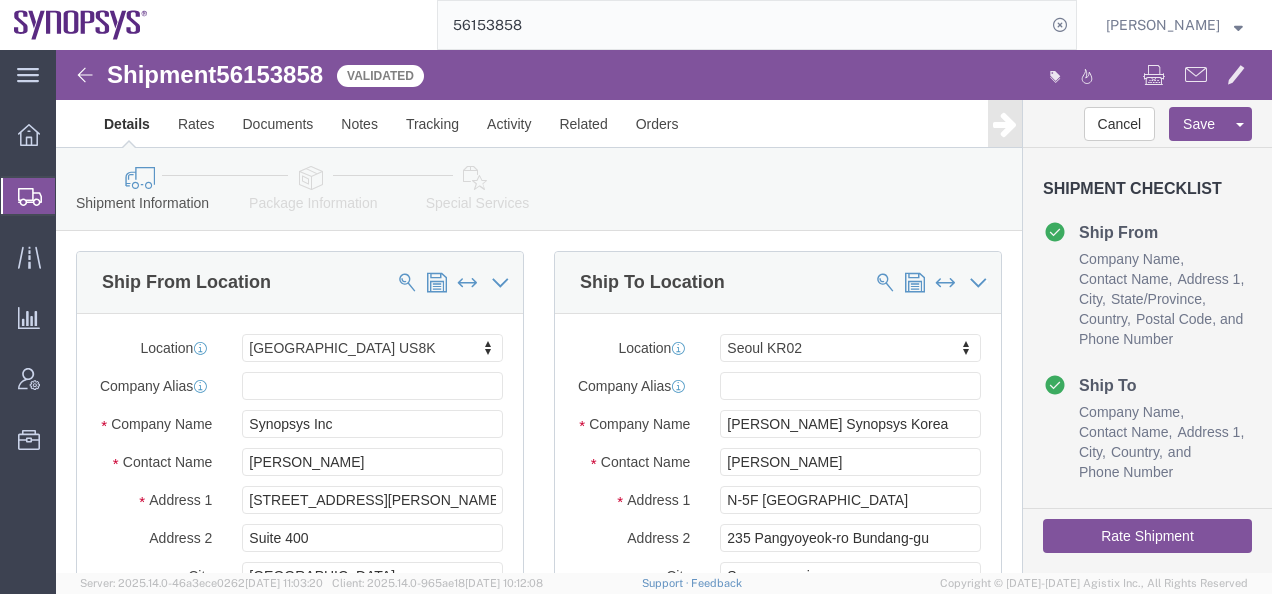 click 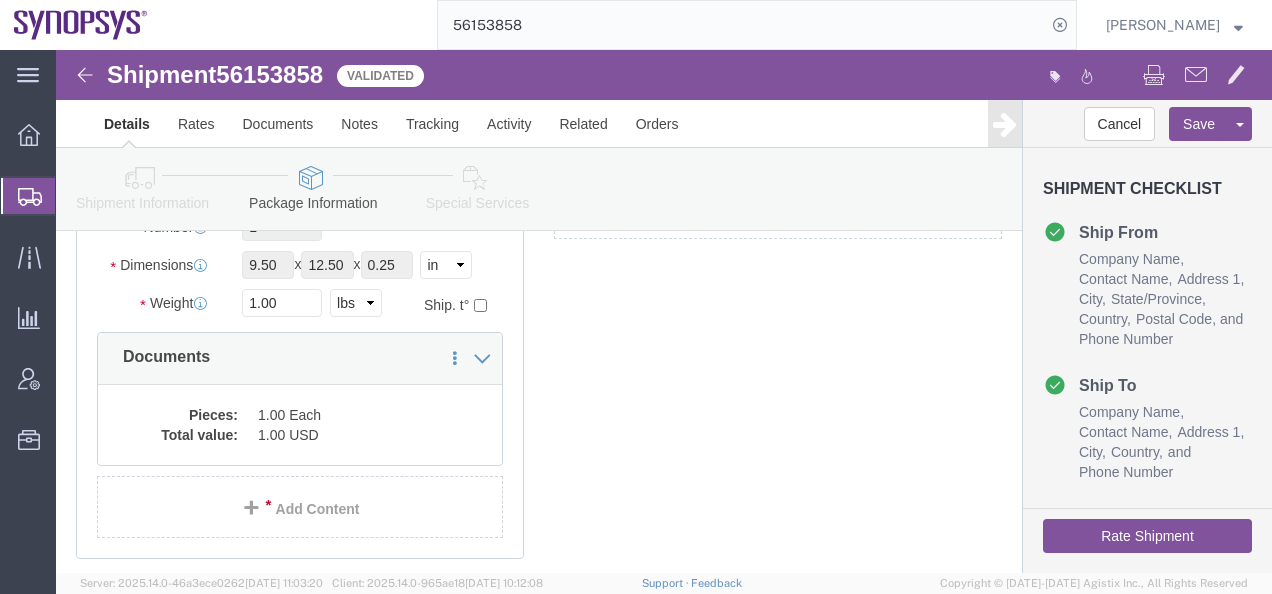 scroll, scrollTop: 371, scrollLeft: 0, axis: vertical 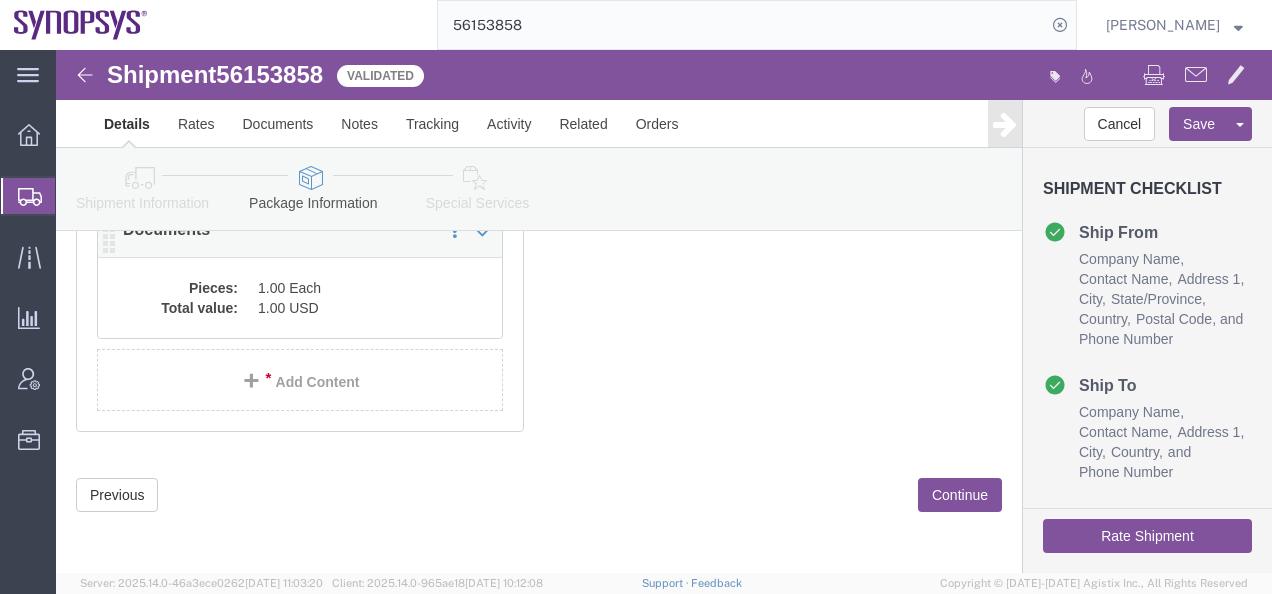 click on "1.00 Each" 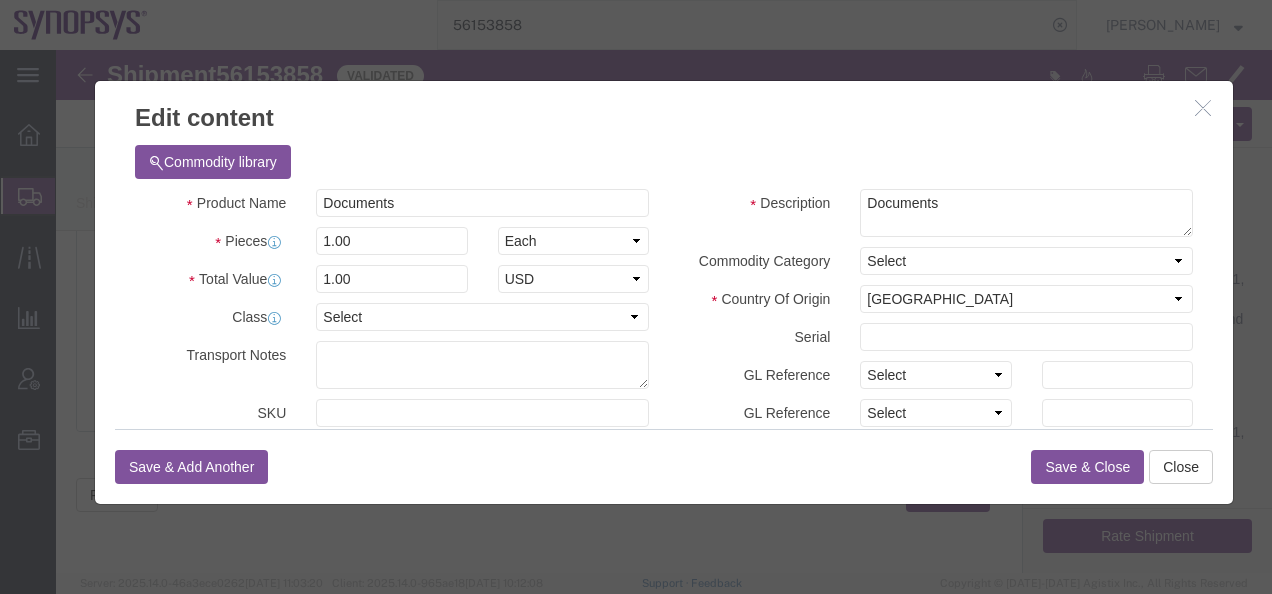 click on "Save & Close" 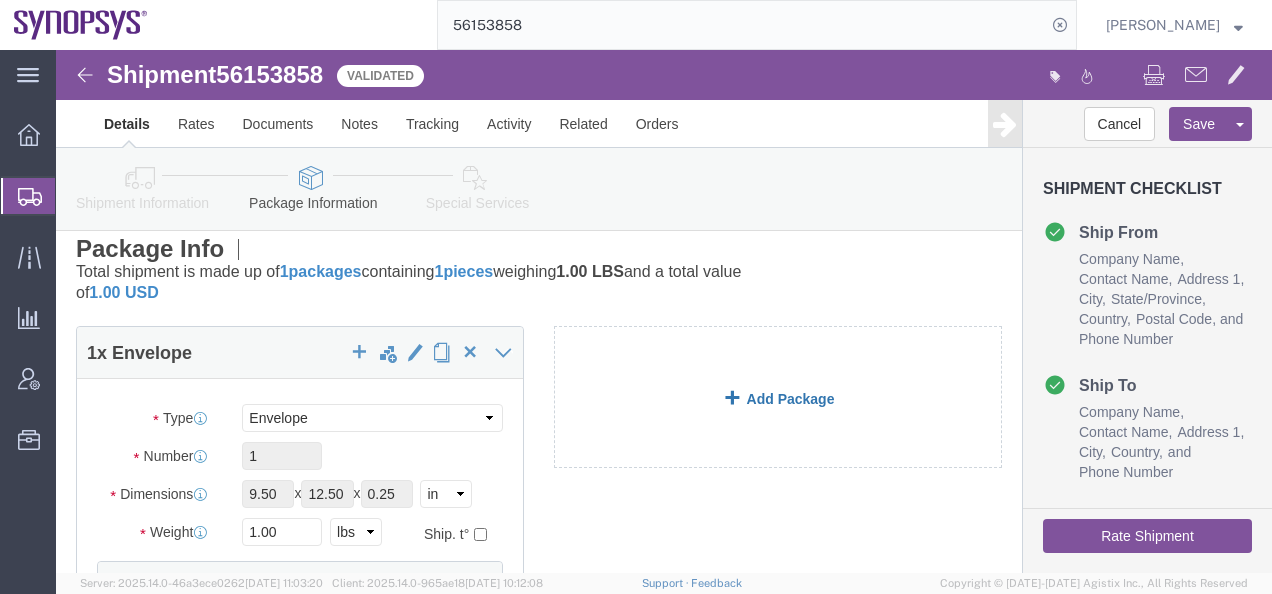 scroll, scrollTop: 0, scrollLeft: 0, axis: both 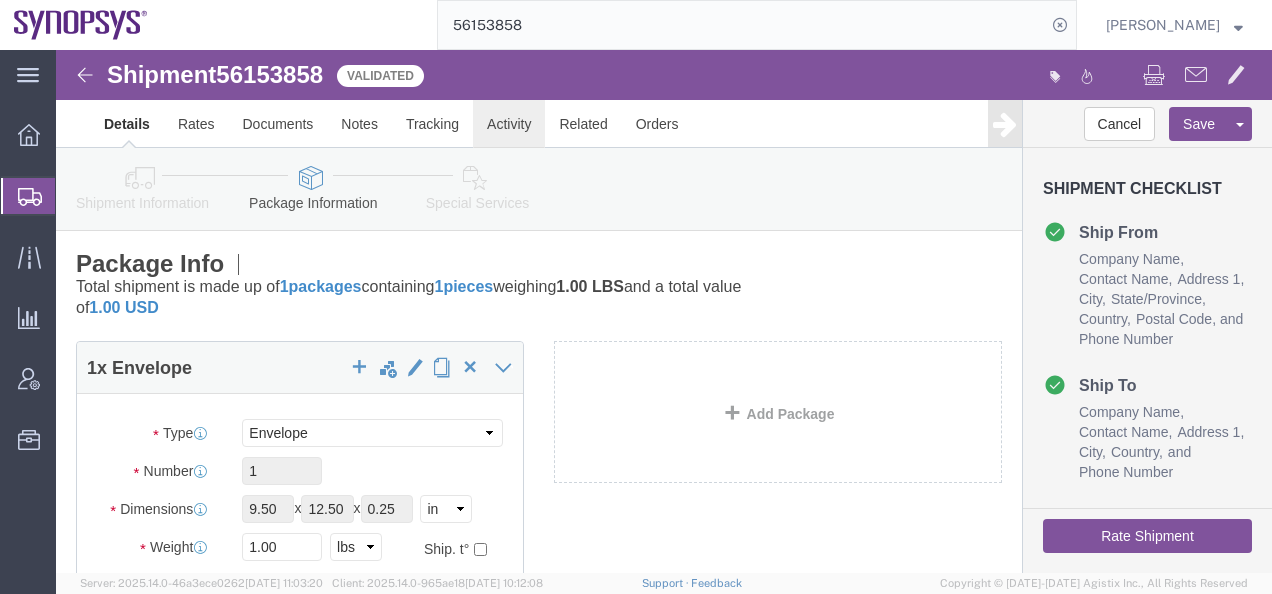 click on "Activity" 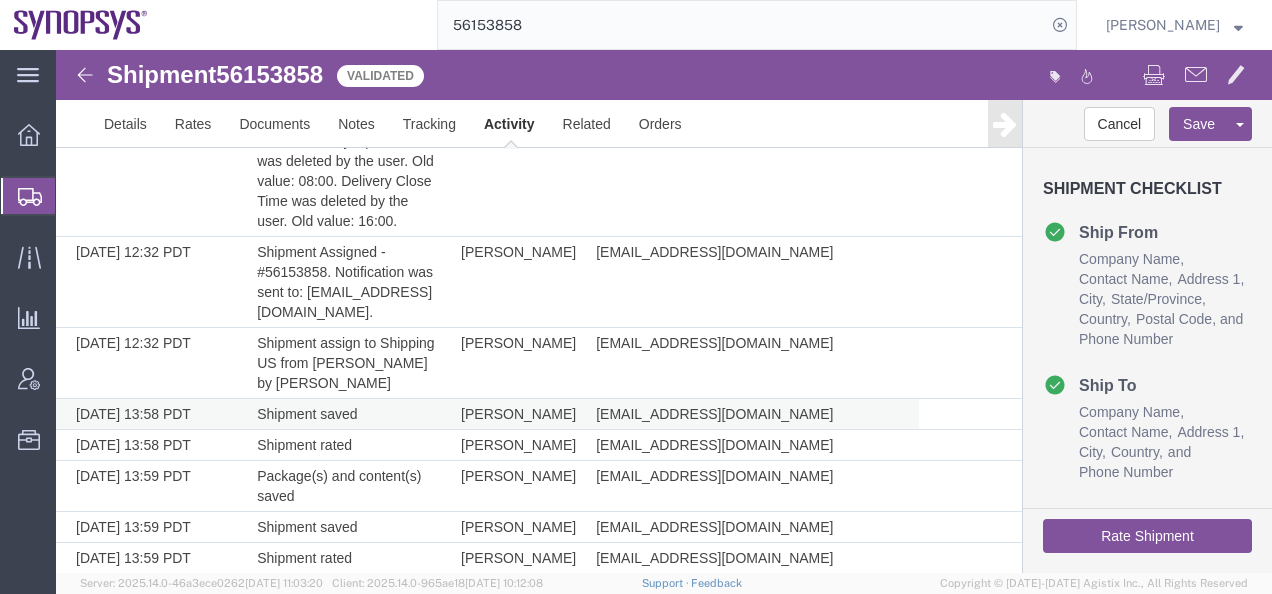 scroll, scrollTop: 1369, scrollLeft: 0, axis: vertical 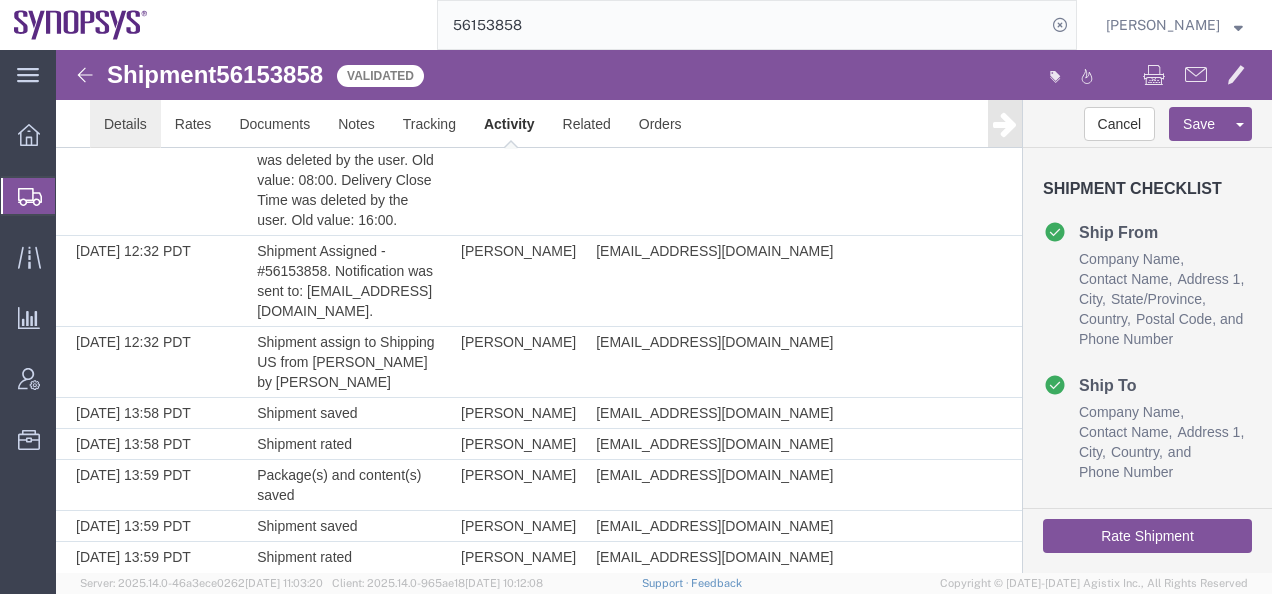 click on "Details" at bounding box center [125, 124] 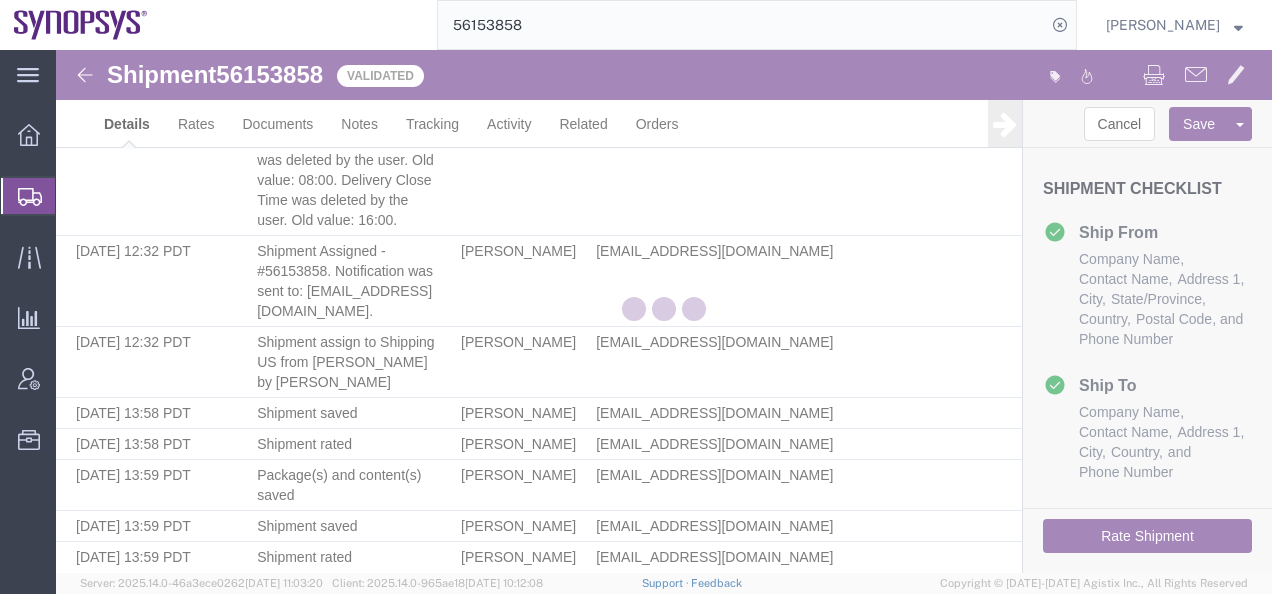 select on "63198" 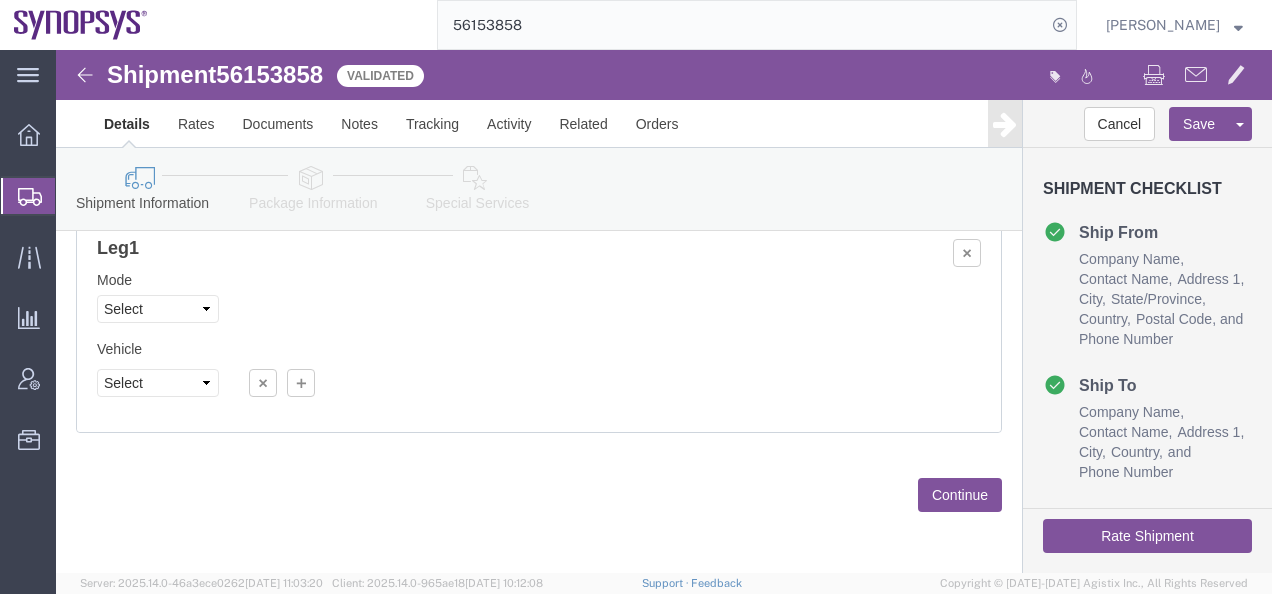 click 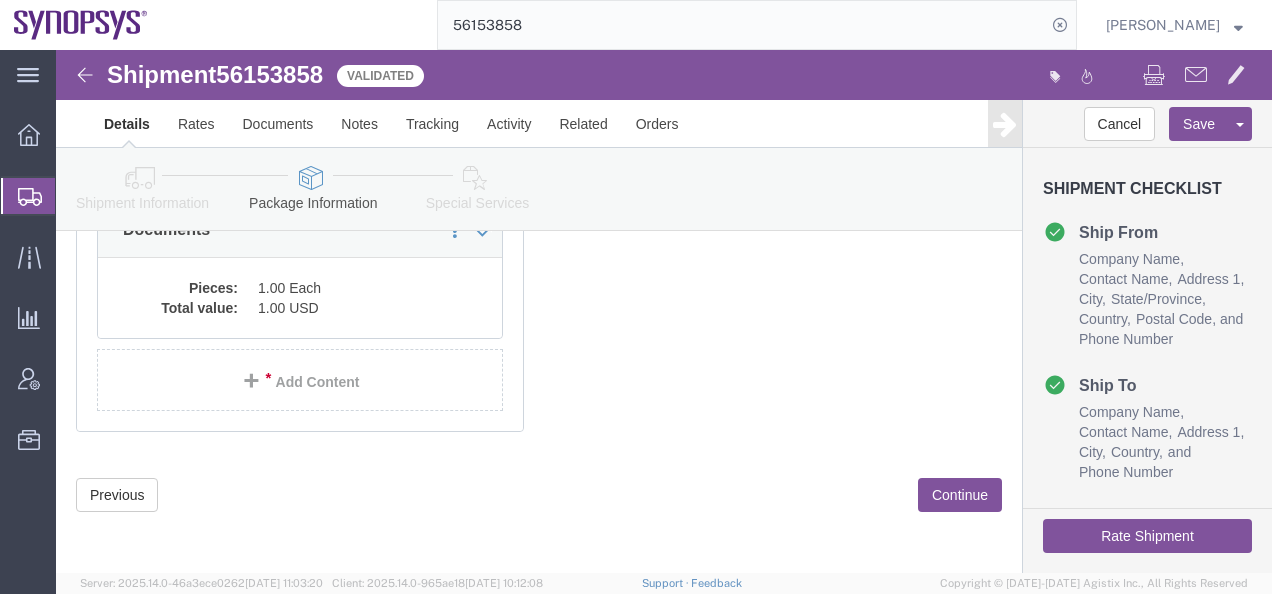 scroll, scrollTop: 256, scrollLeft: 0, axis: vertical 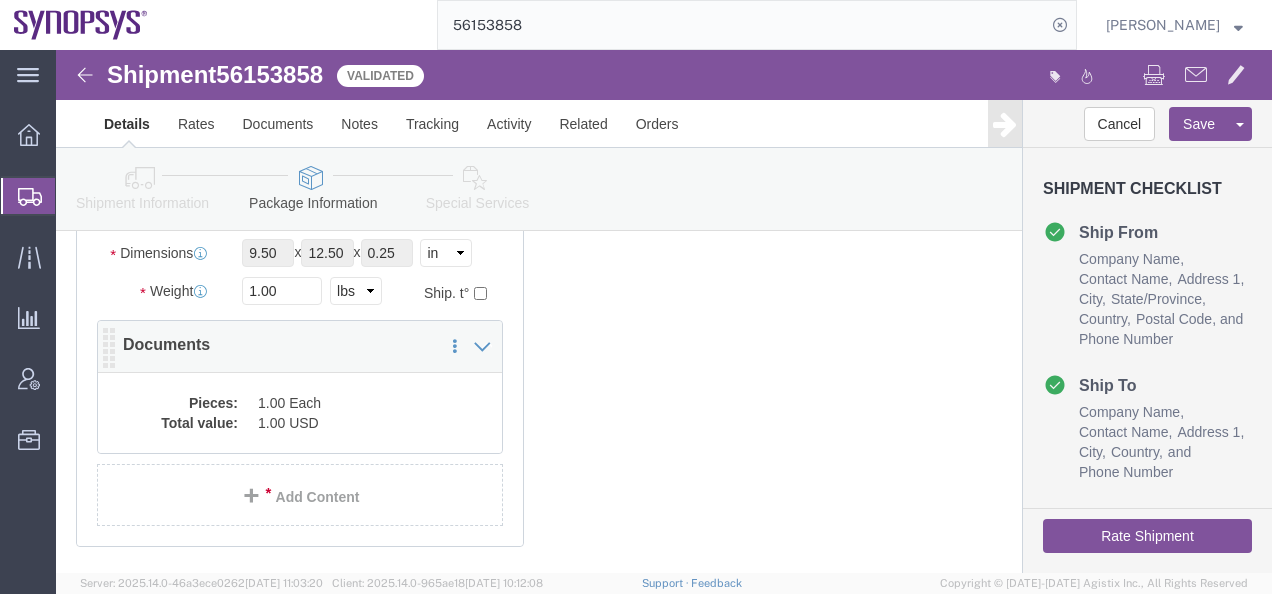 click on "Pieces:" 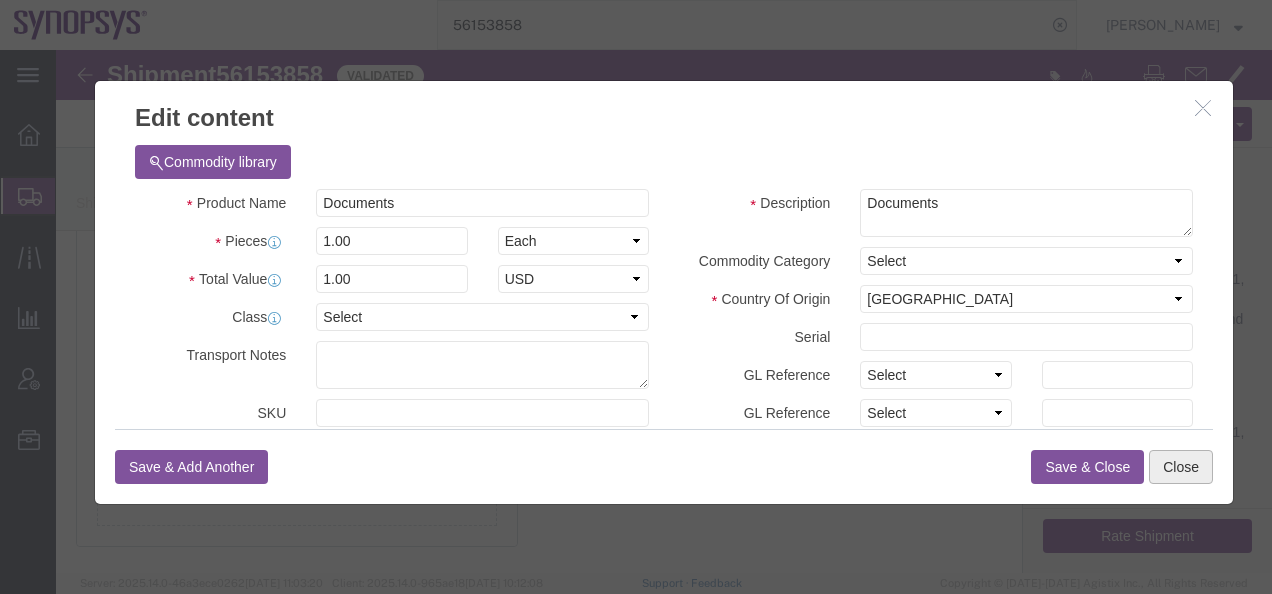 click on "Close" 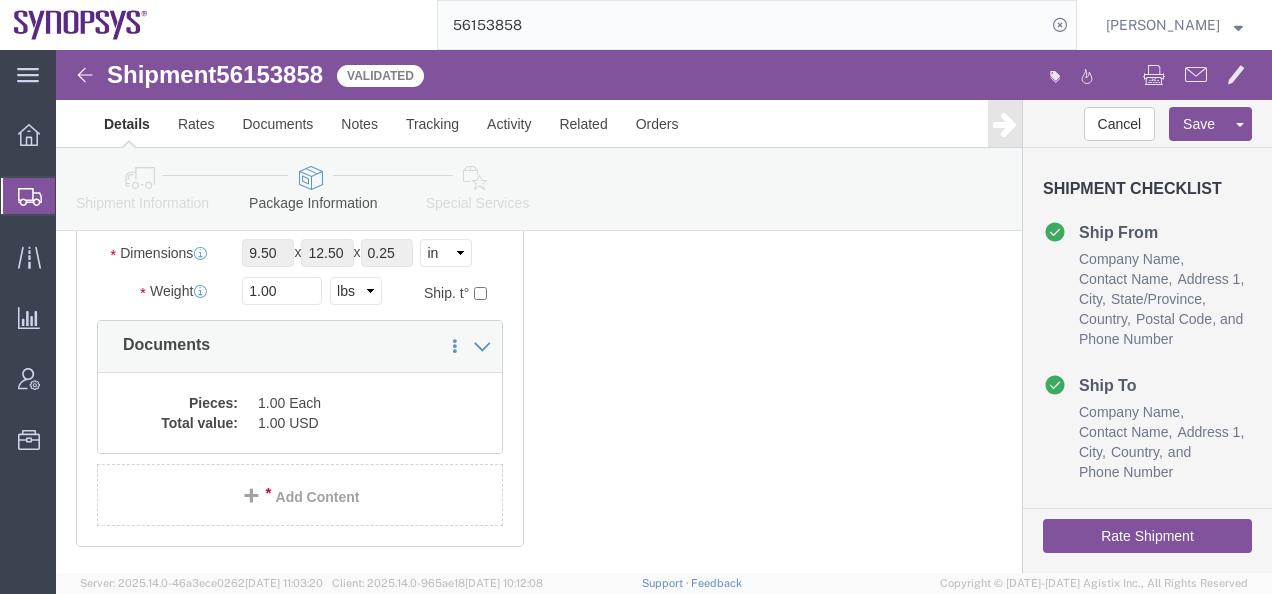 click on "Rate Shipment" 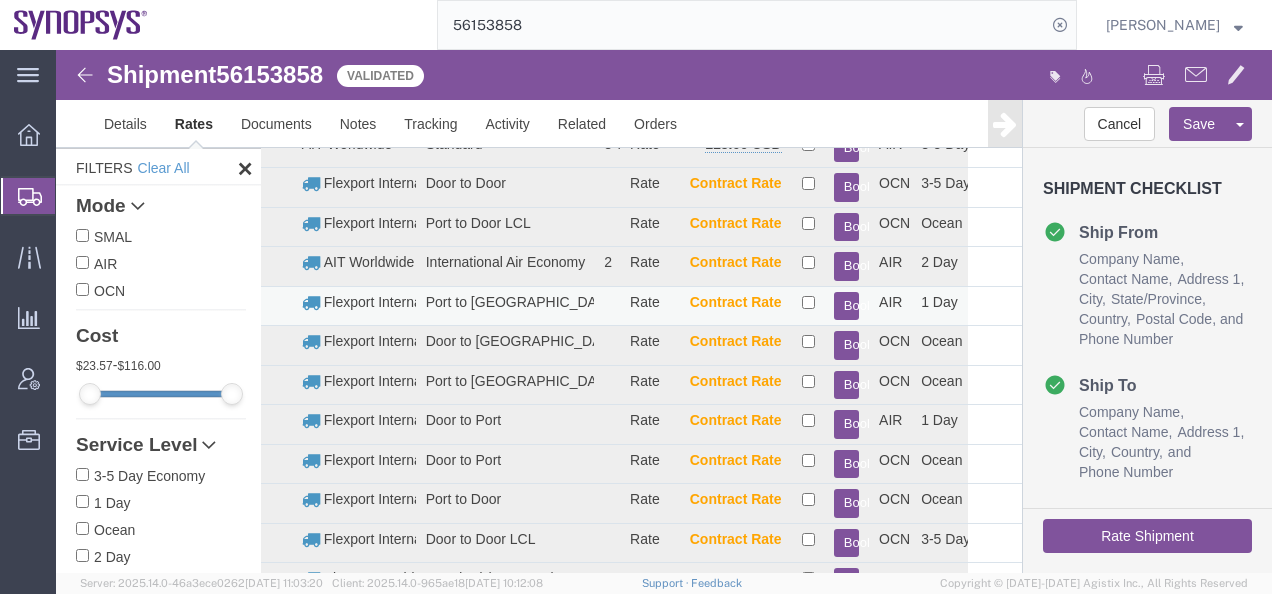 scroll, scrollTop: 0, scrollLeft: 0, axis: both 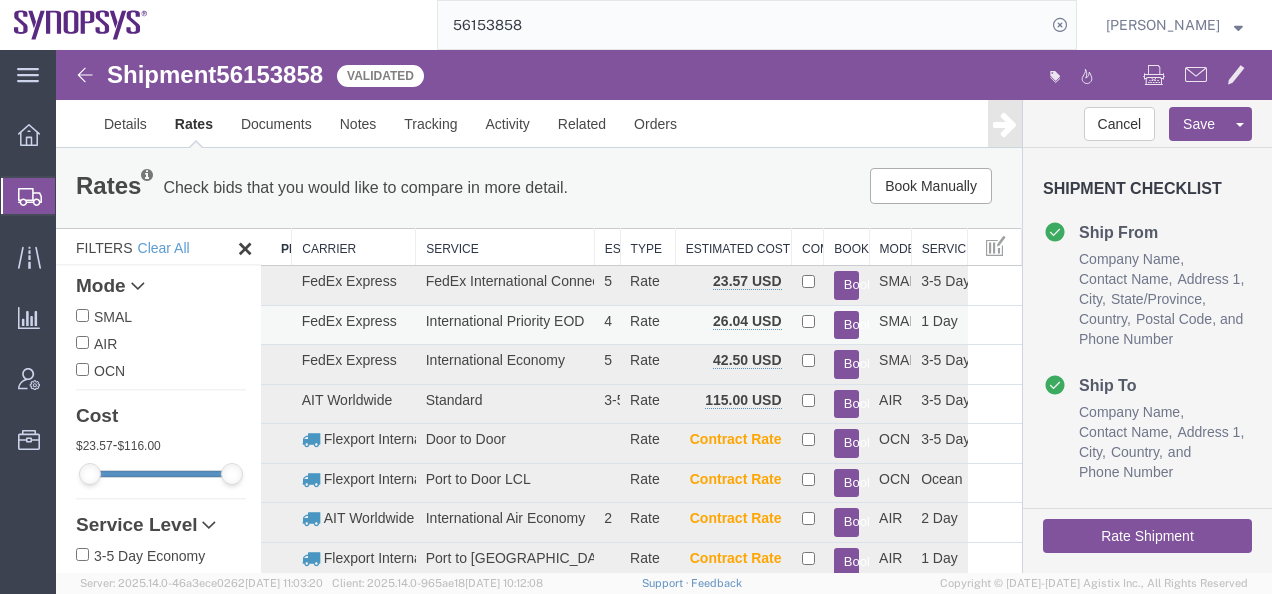click on "Book" at bounding box center (846, 325) 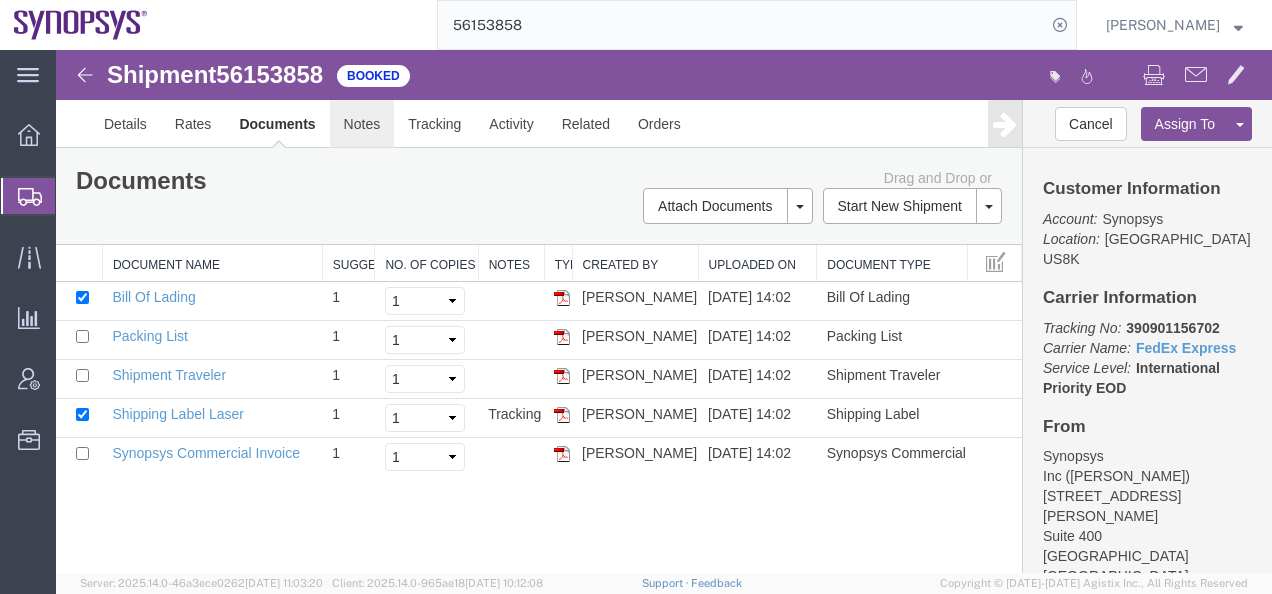 click on "Notes" at bounding box center (362, 124) 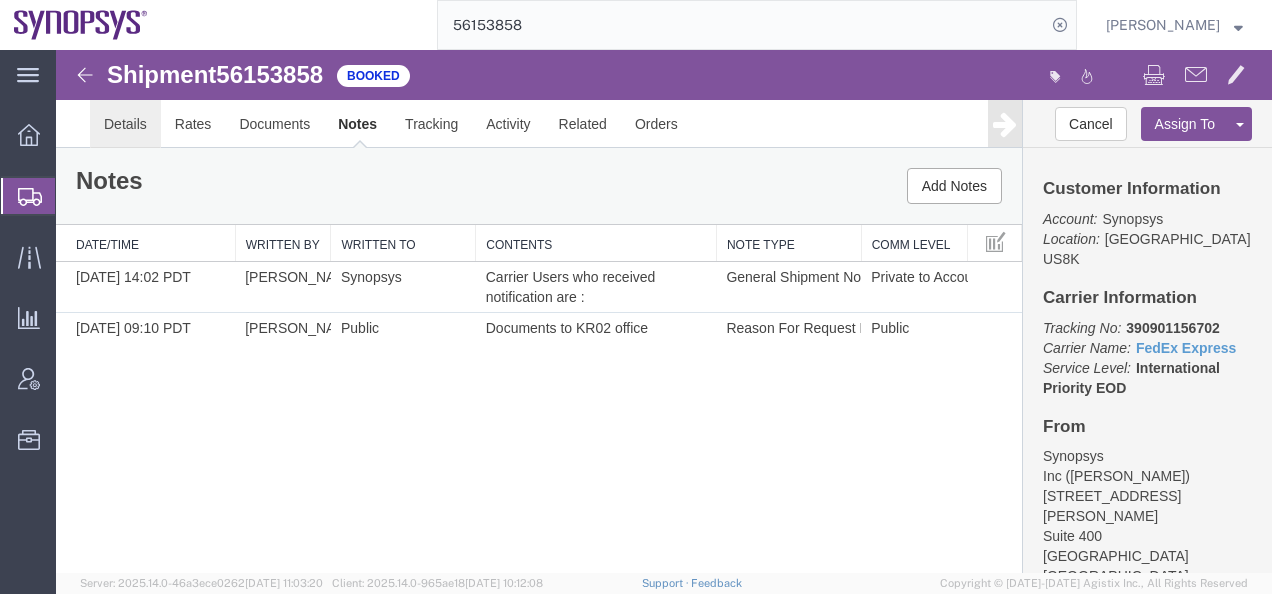 click on "Details" at bounding box center (125, 124) 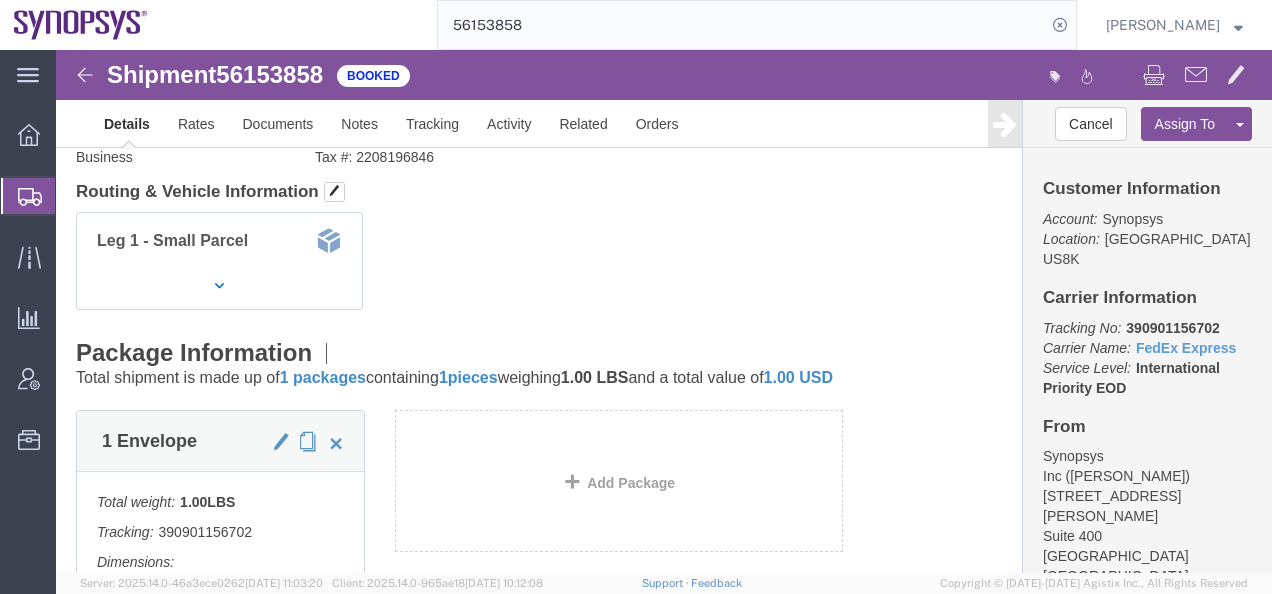 scroll, scrollTop: 500, scrollLeft: 0, axis: vertical 